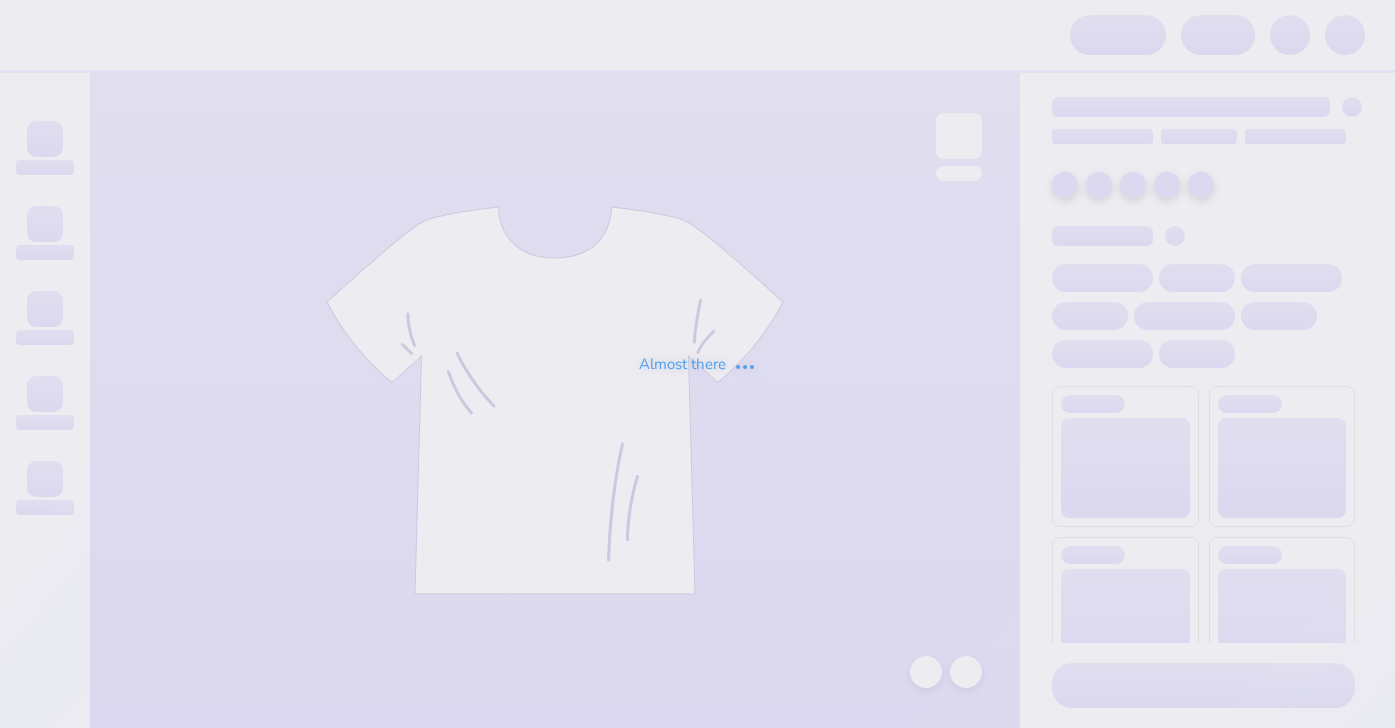 scroll, scrollTop: 0, scrollLeft: 0, axis: both 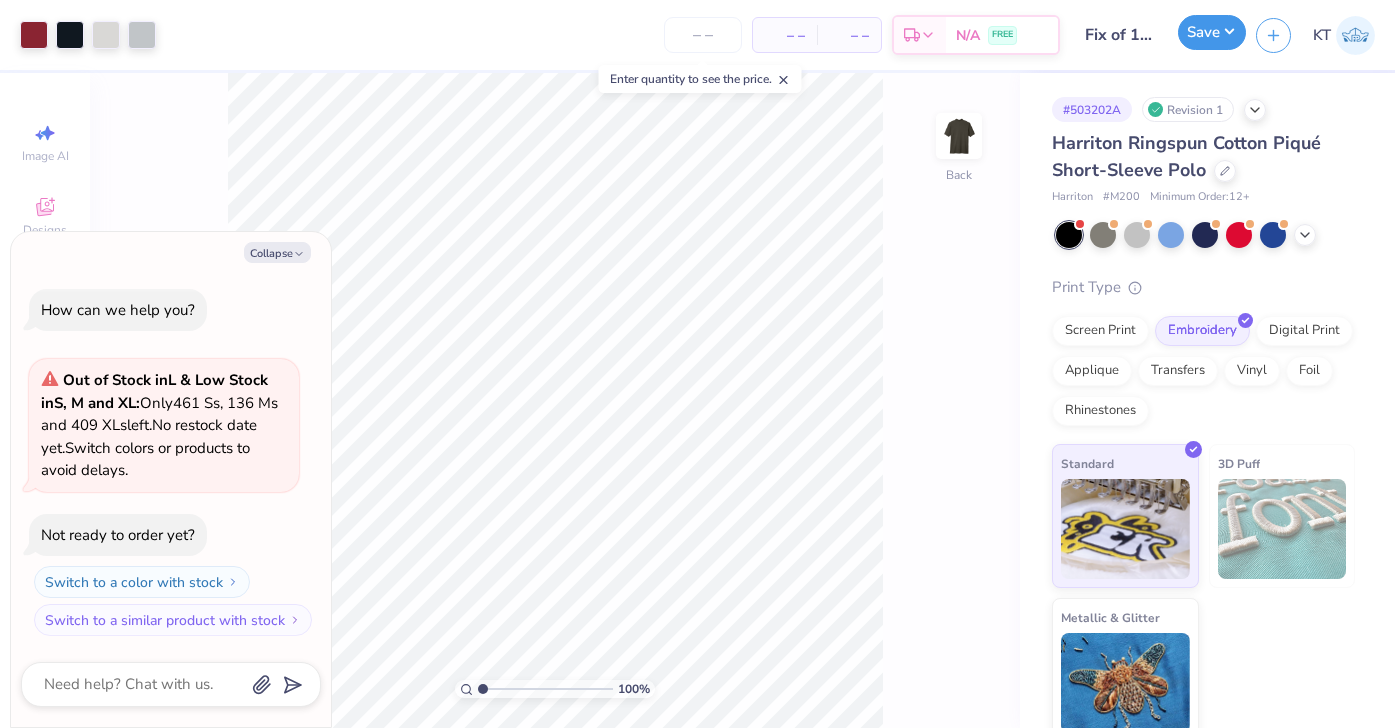 click on "Save" at bounding box center (1212, 32) 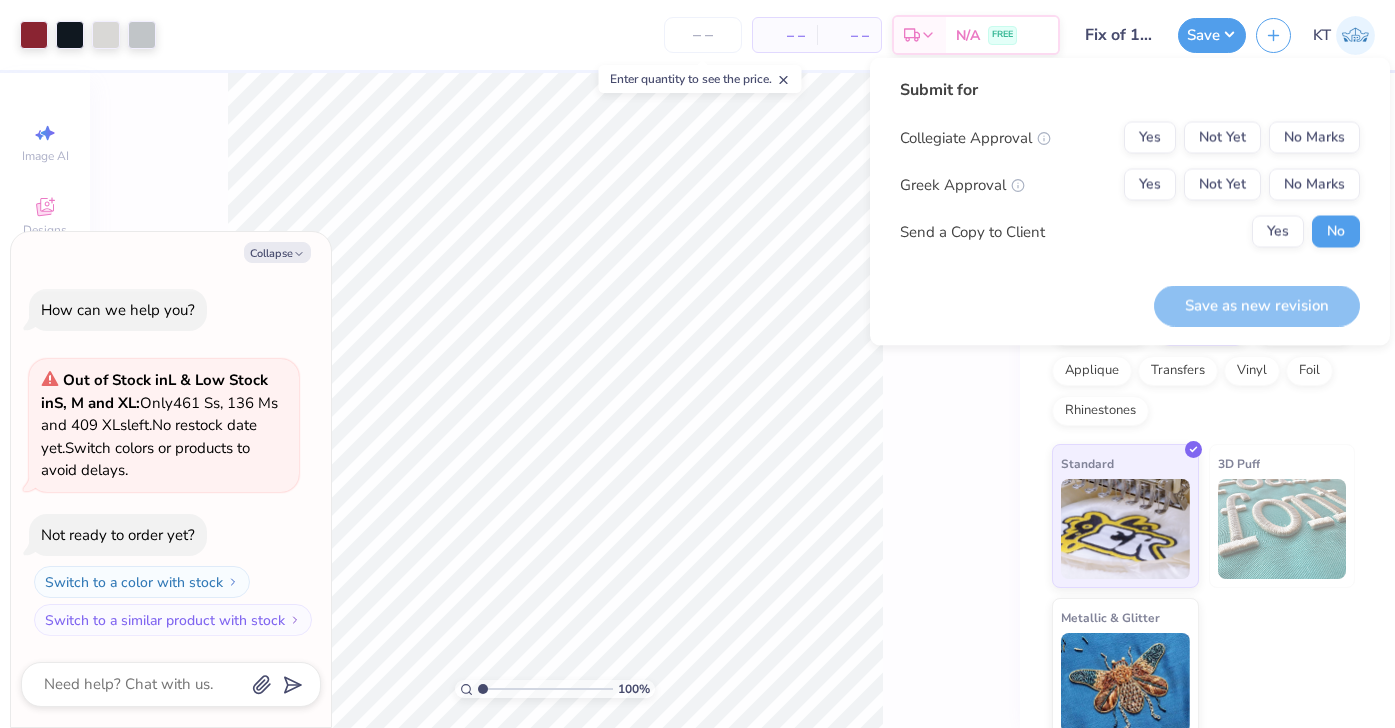 click on "100  % Back" at bounding box center (555, 400) 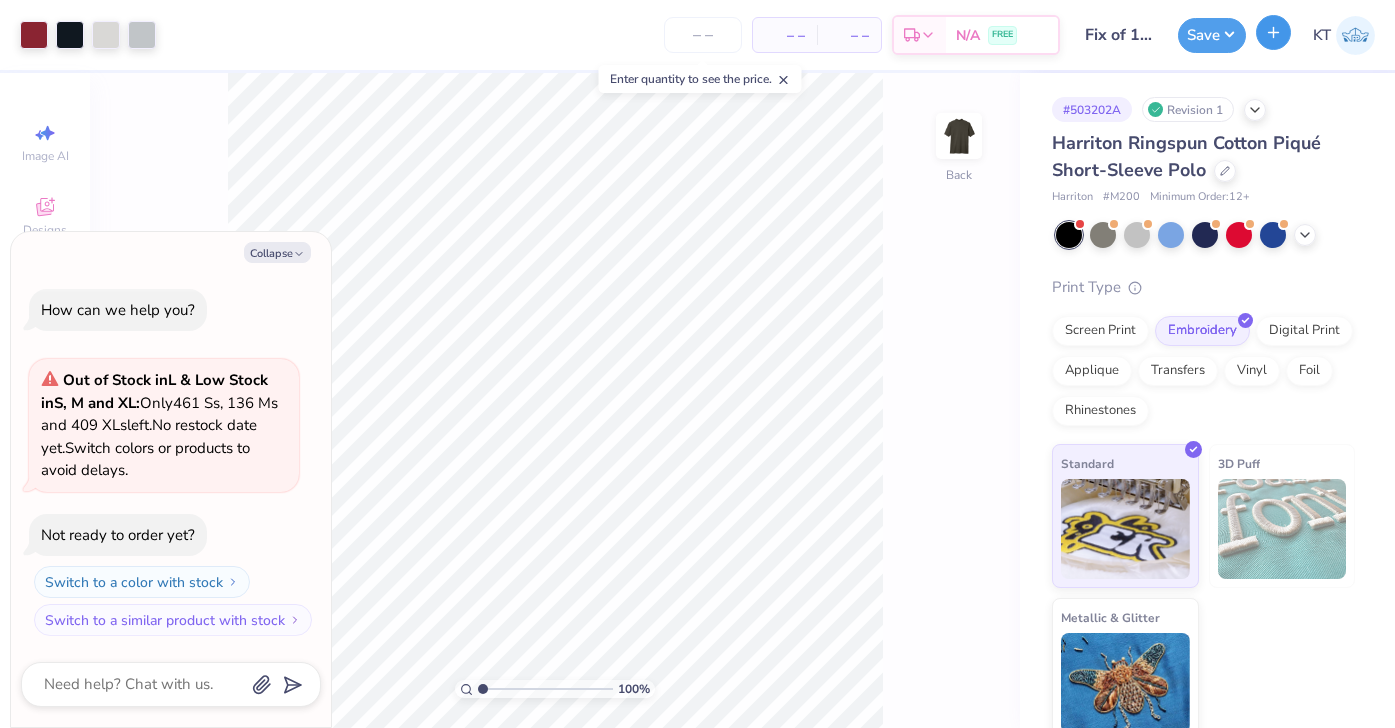 click 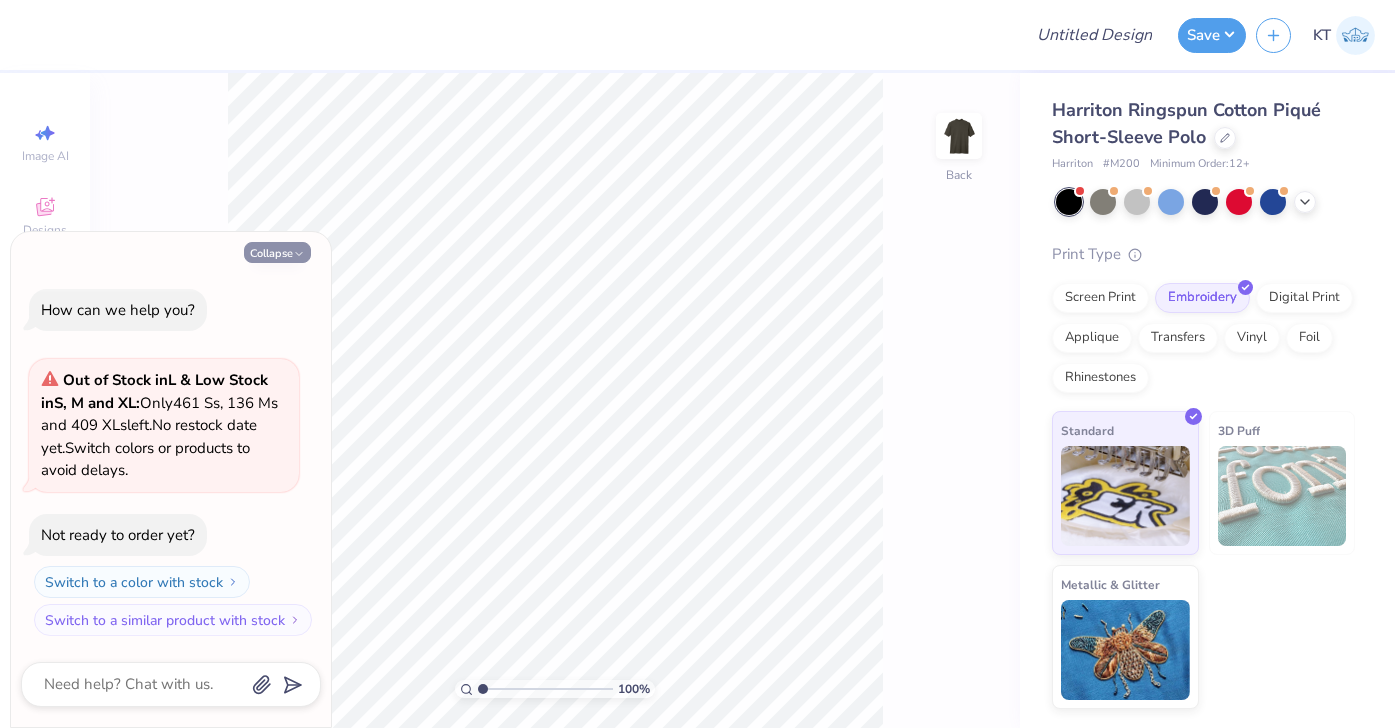 click on "Collapse" at bounding box center [277, 252] 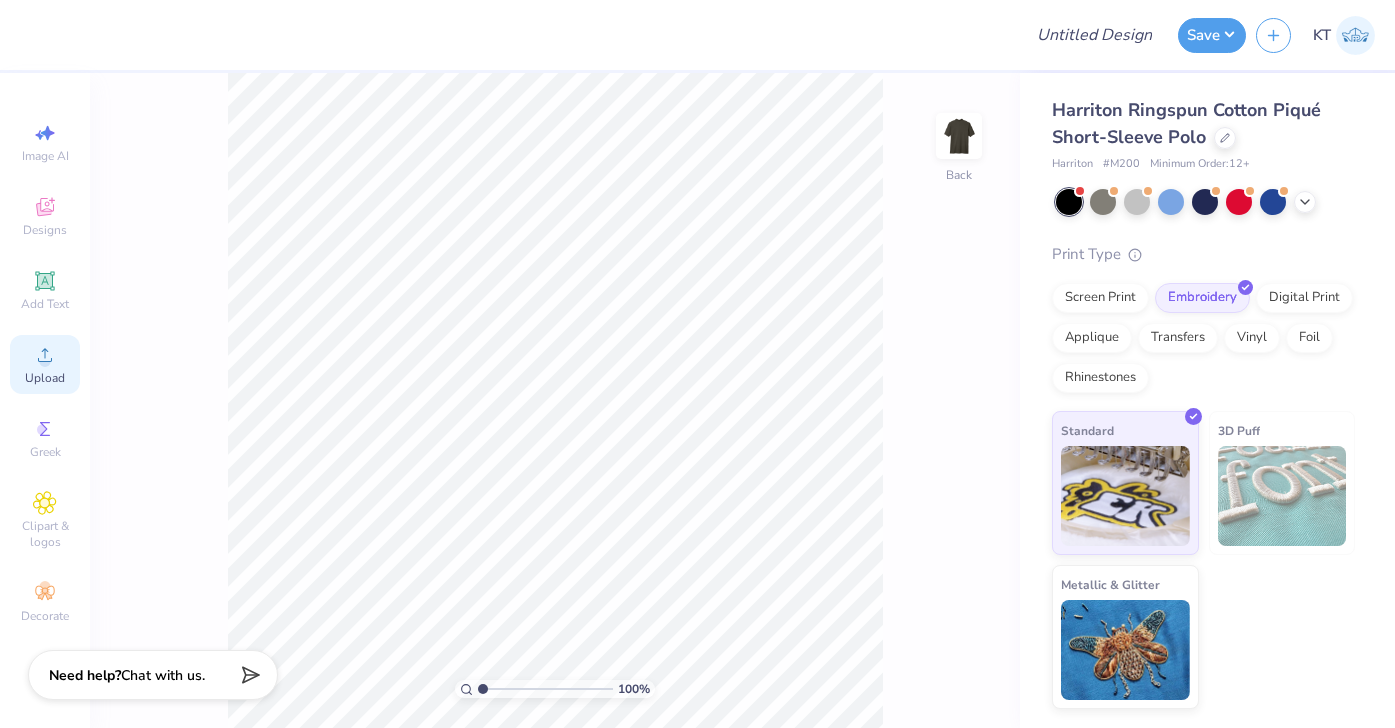 click 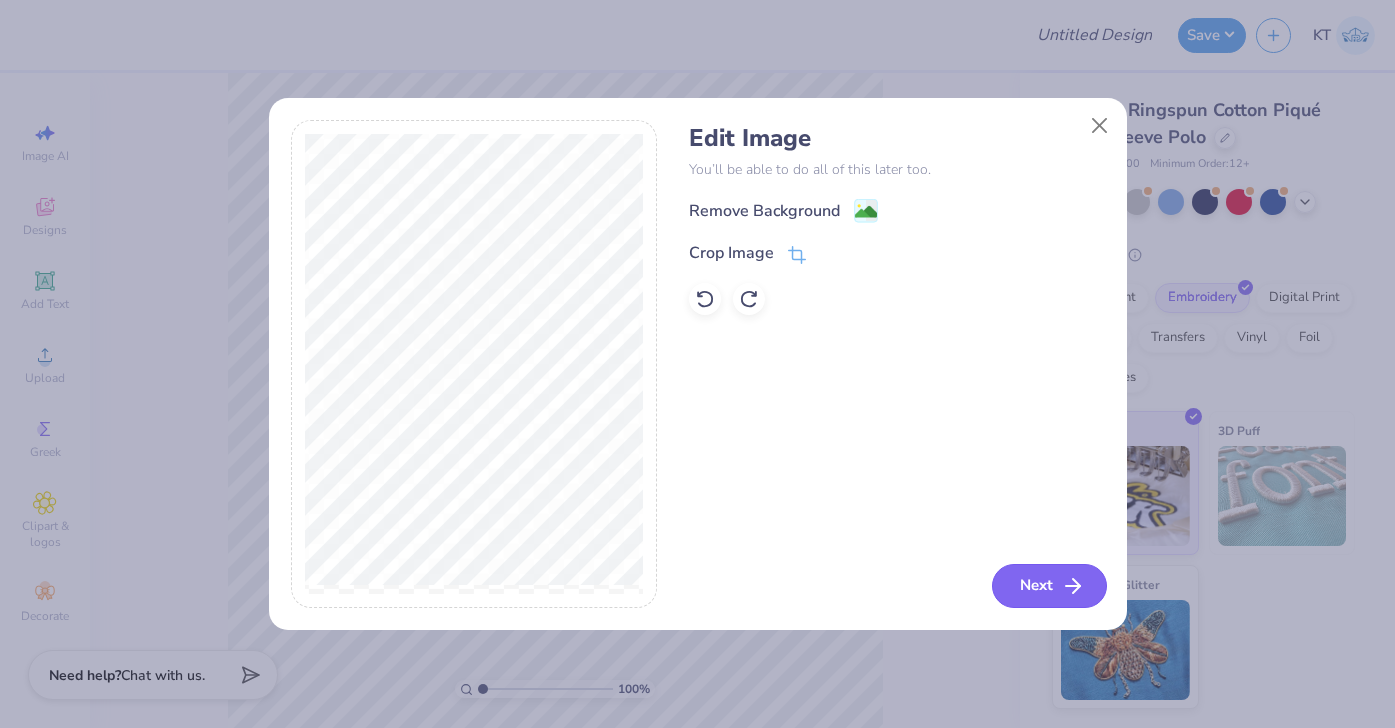 click on "Next" at bounding box center (1049, 586) 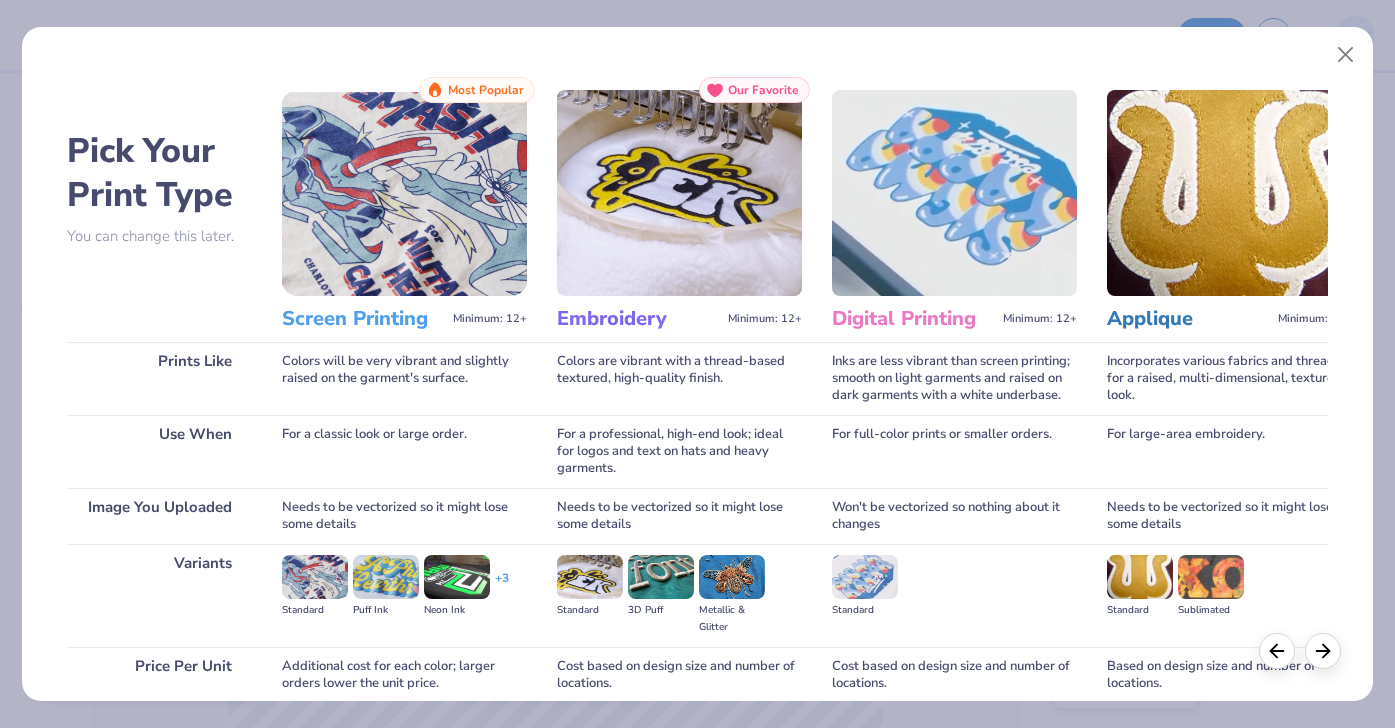 scroll, scrollTop: 169, scrollLeft: 0, axis: vertical 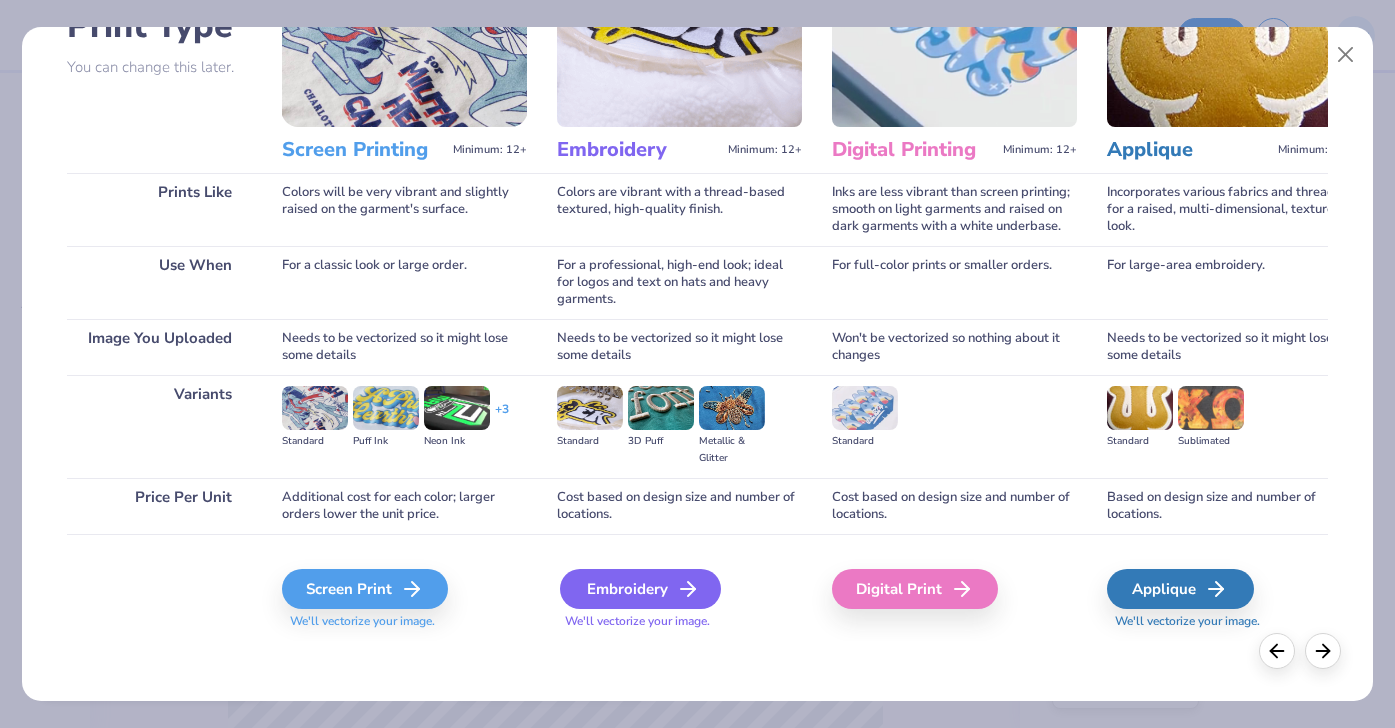 click on "Embroidery" at bounding box center (640, 589) 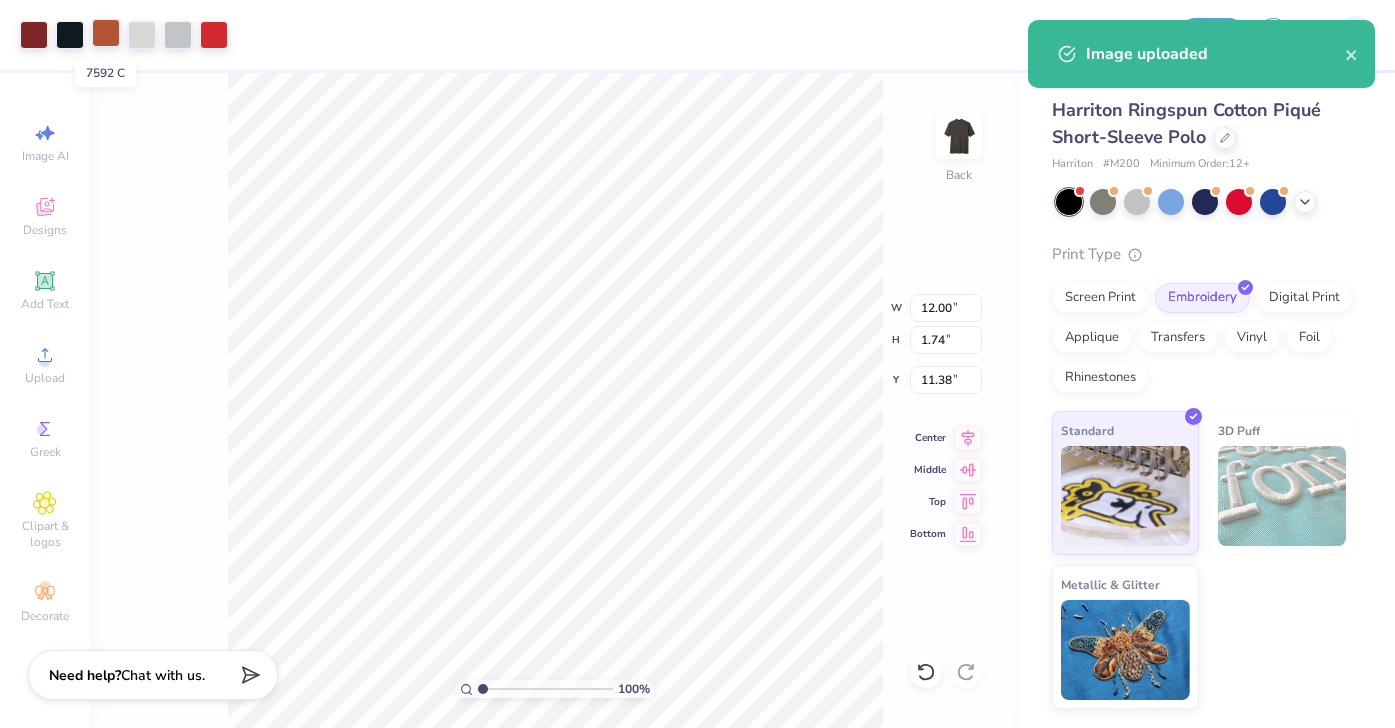 click at bounding box center (106, 33) 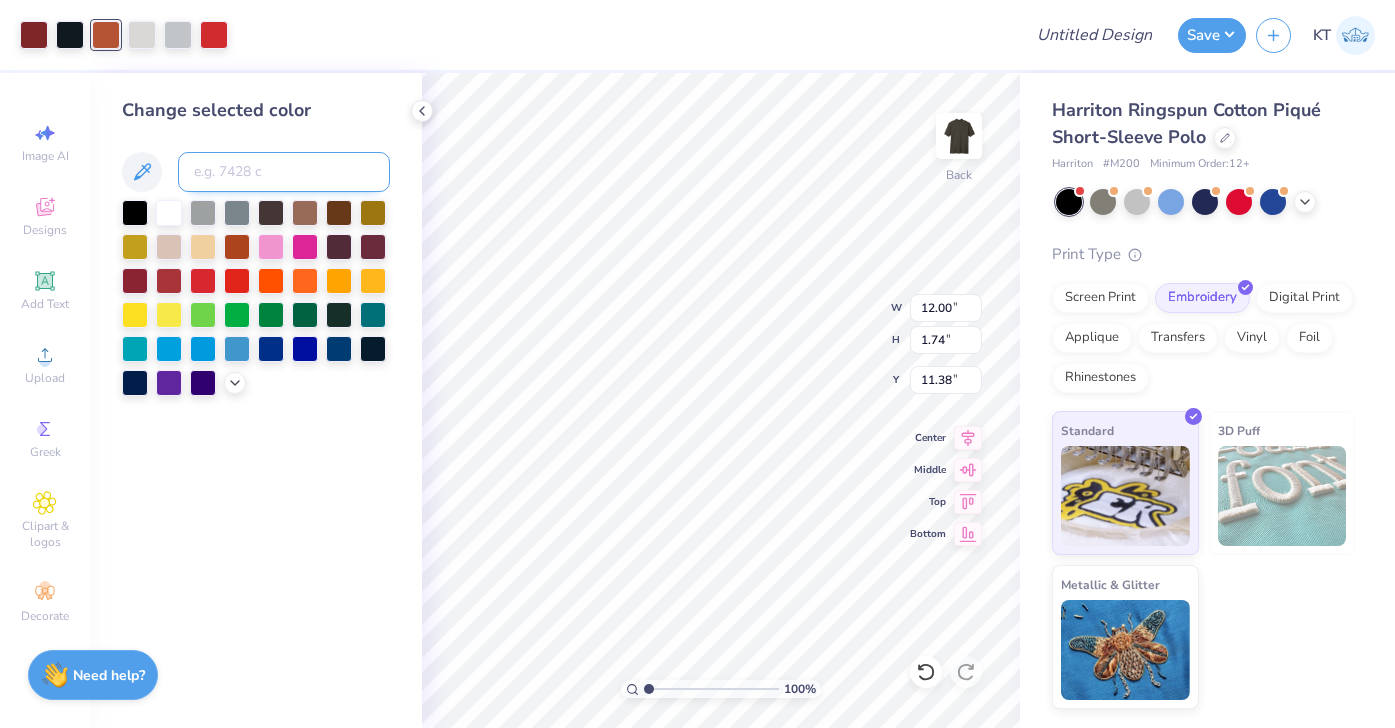 click at bounding box center [284, 172] 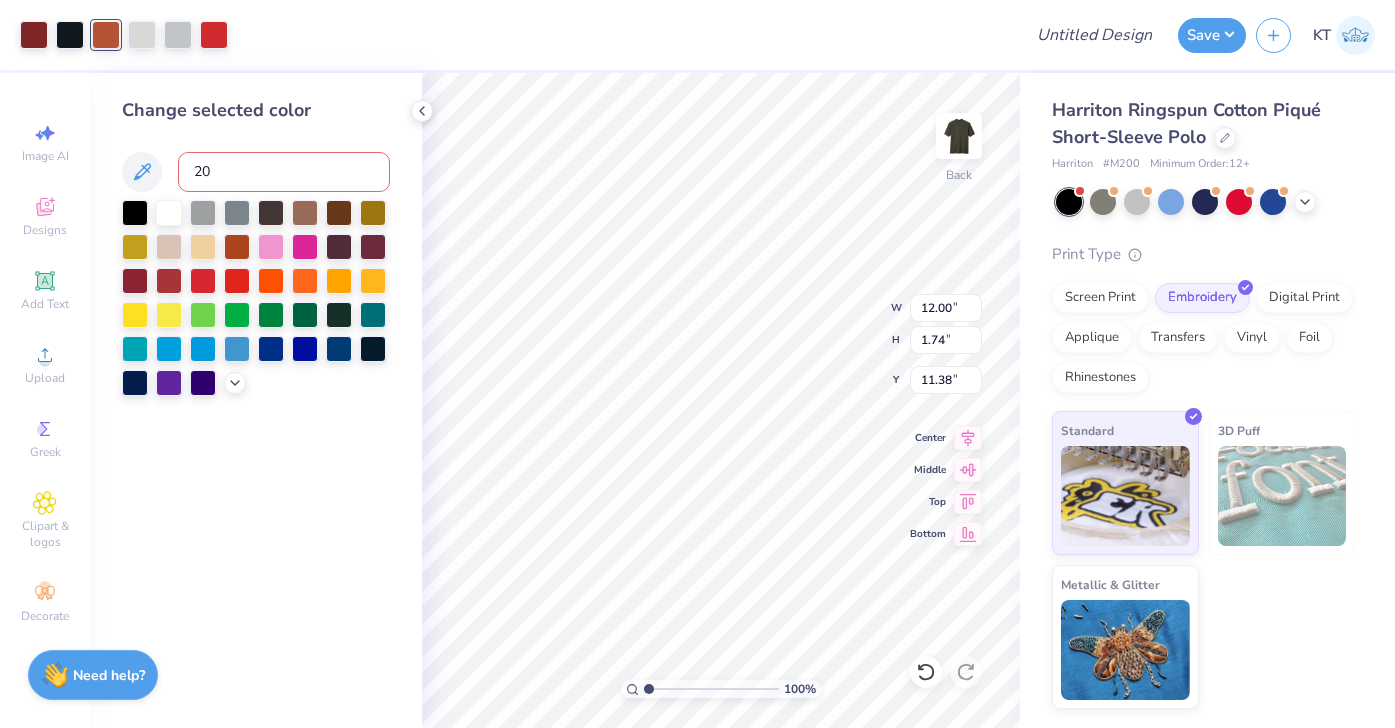 type on "202" 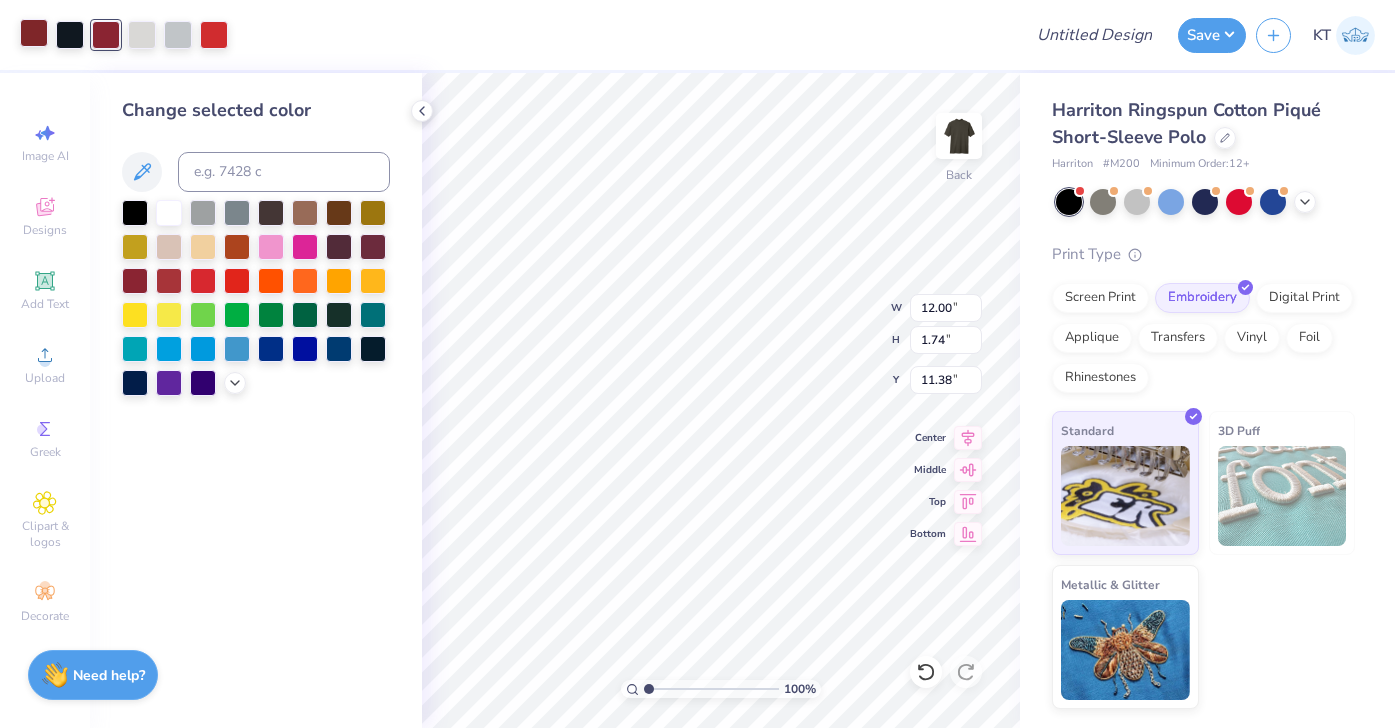 click at bounding box center [34, 33] 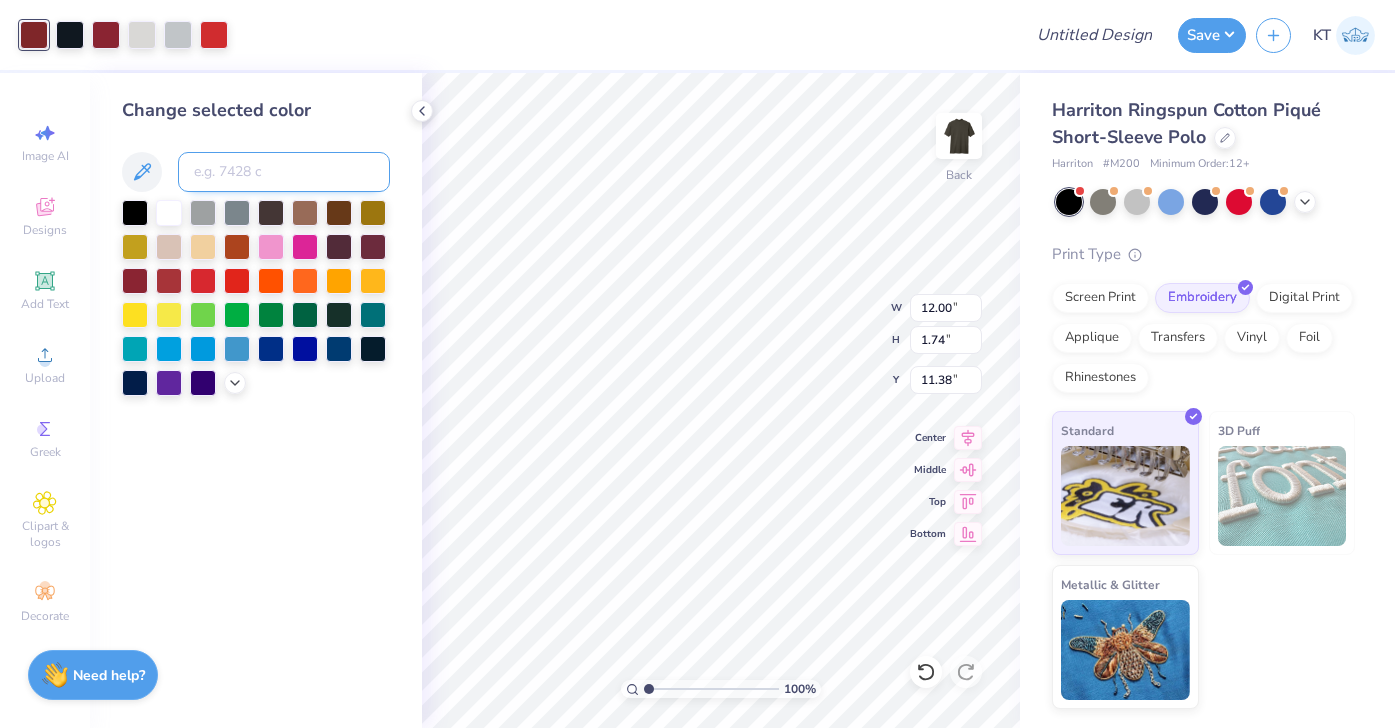 click at bounding box center (284, 172) 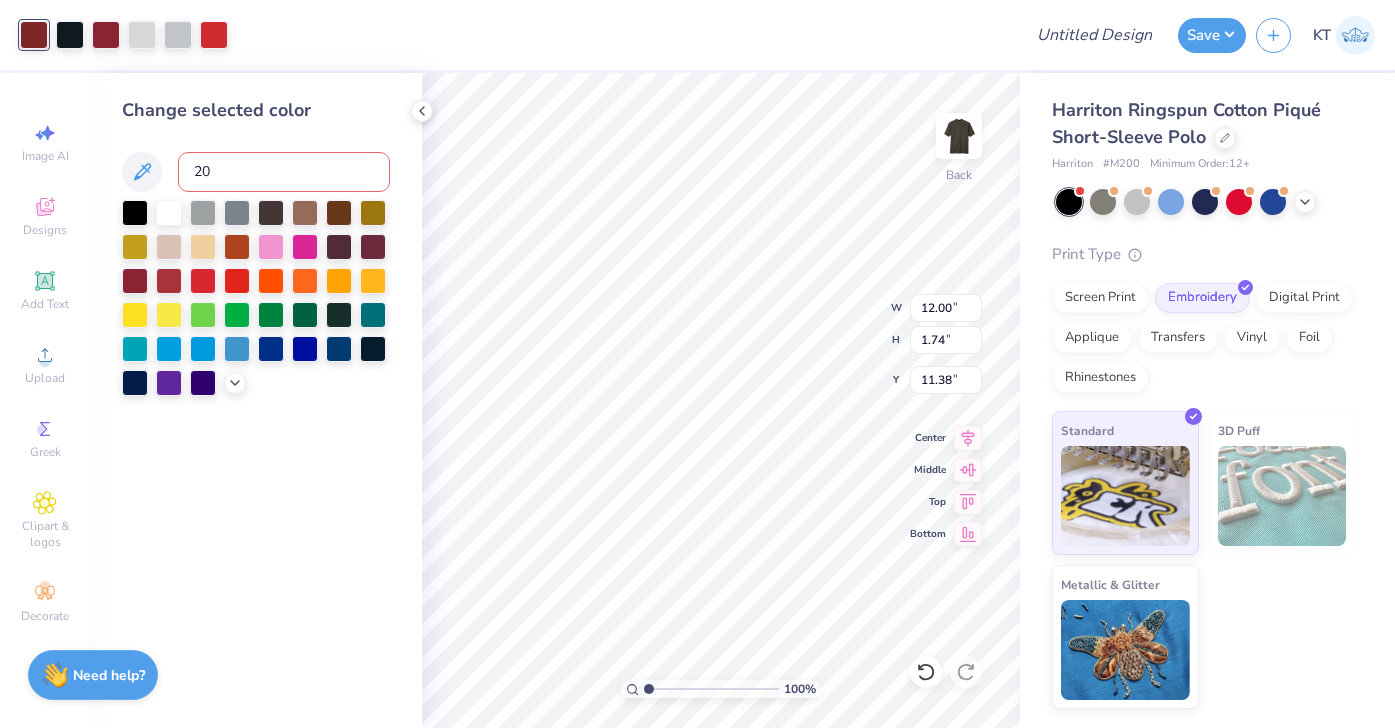type on "202" 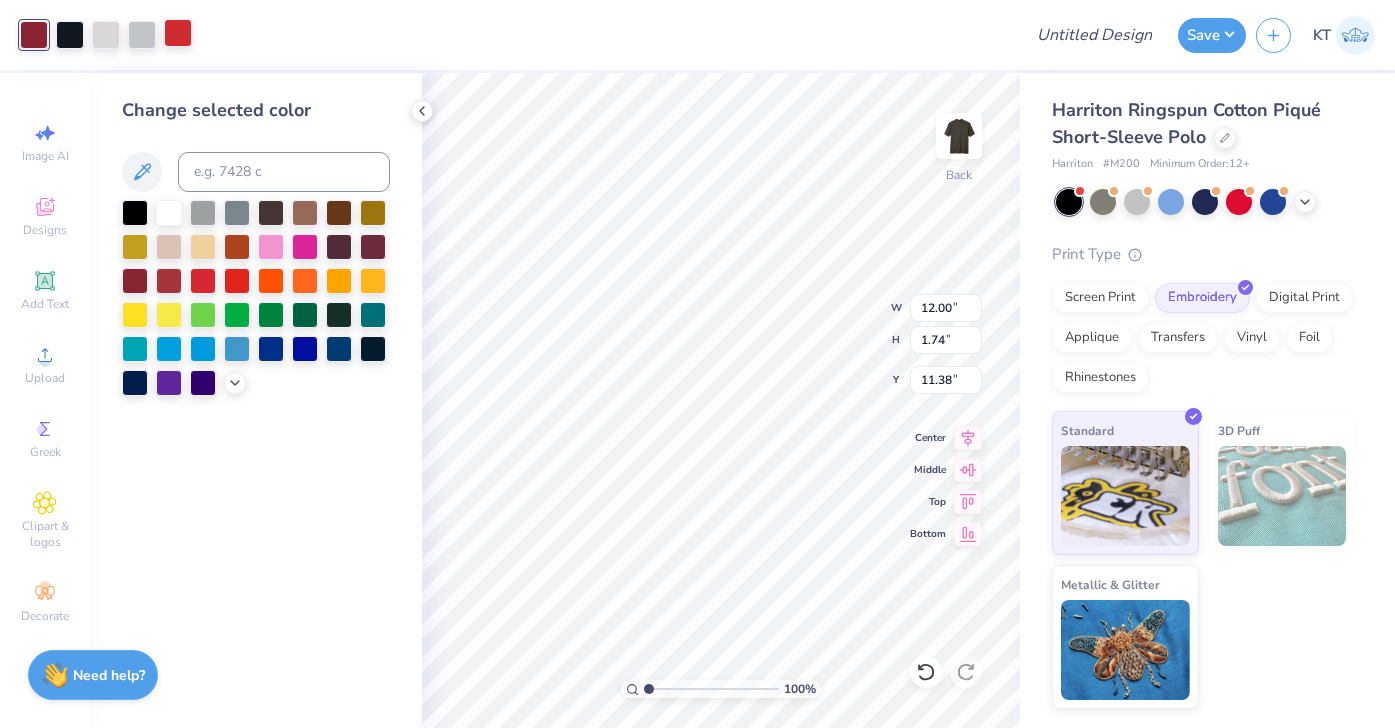 click at bounding box center [178, 33] 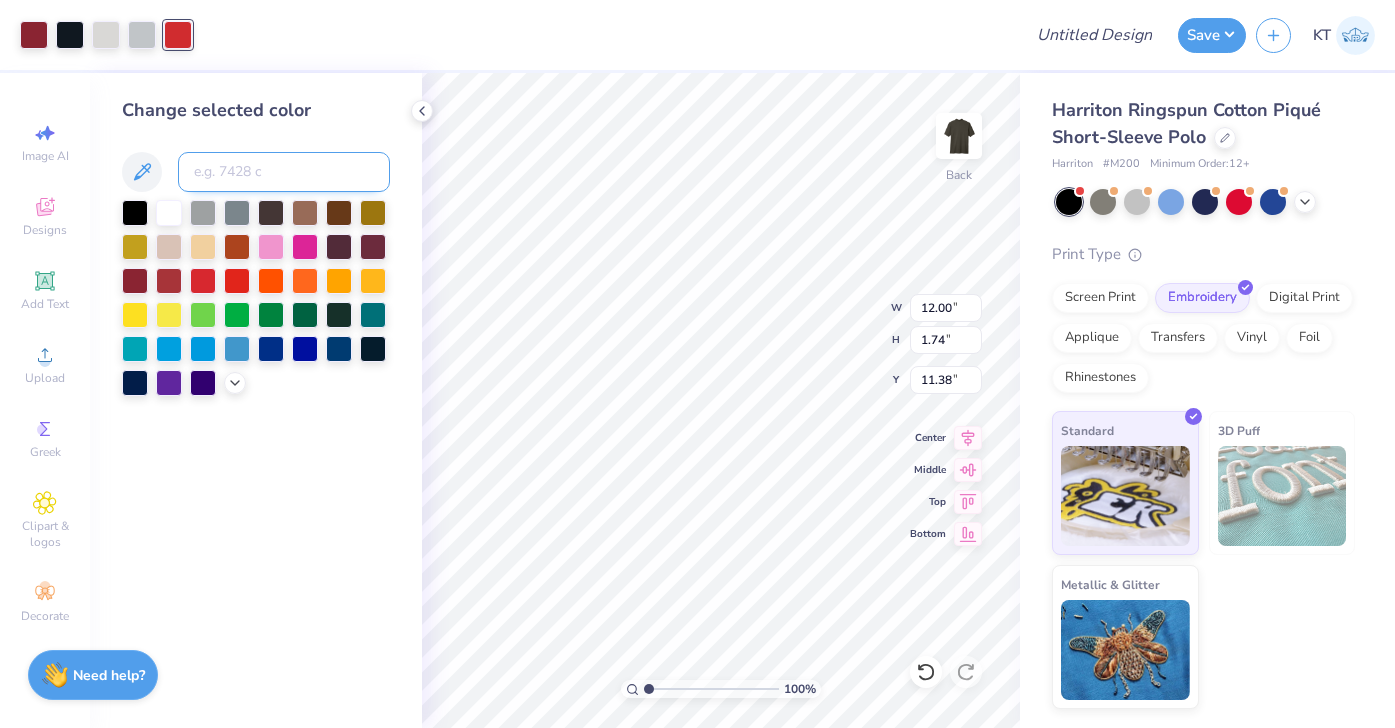 click at bounding box center (284, 172) 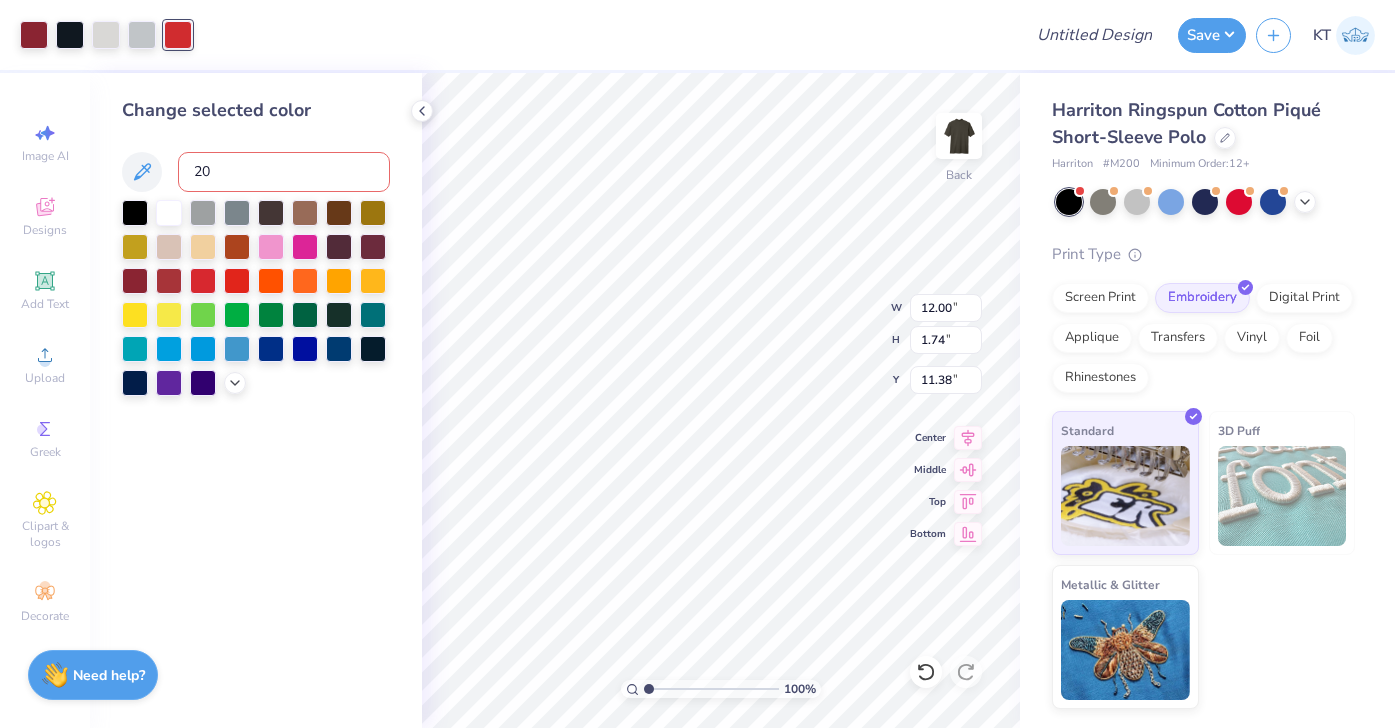 type on "202" 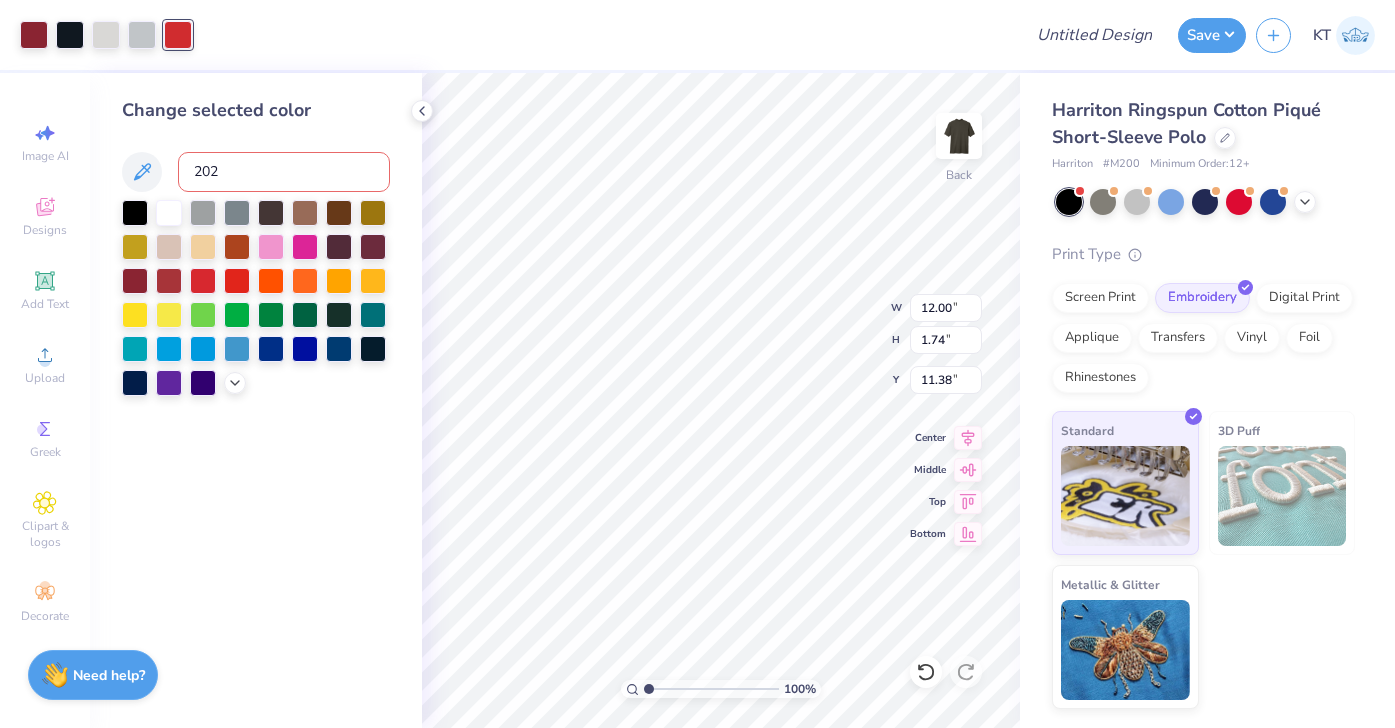 type 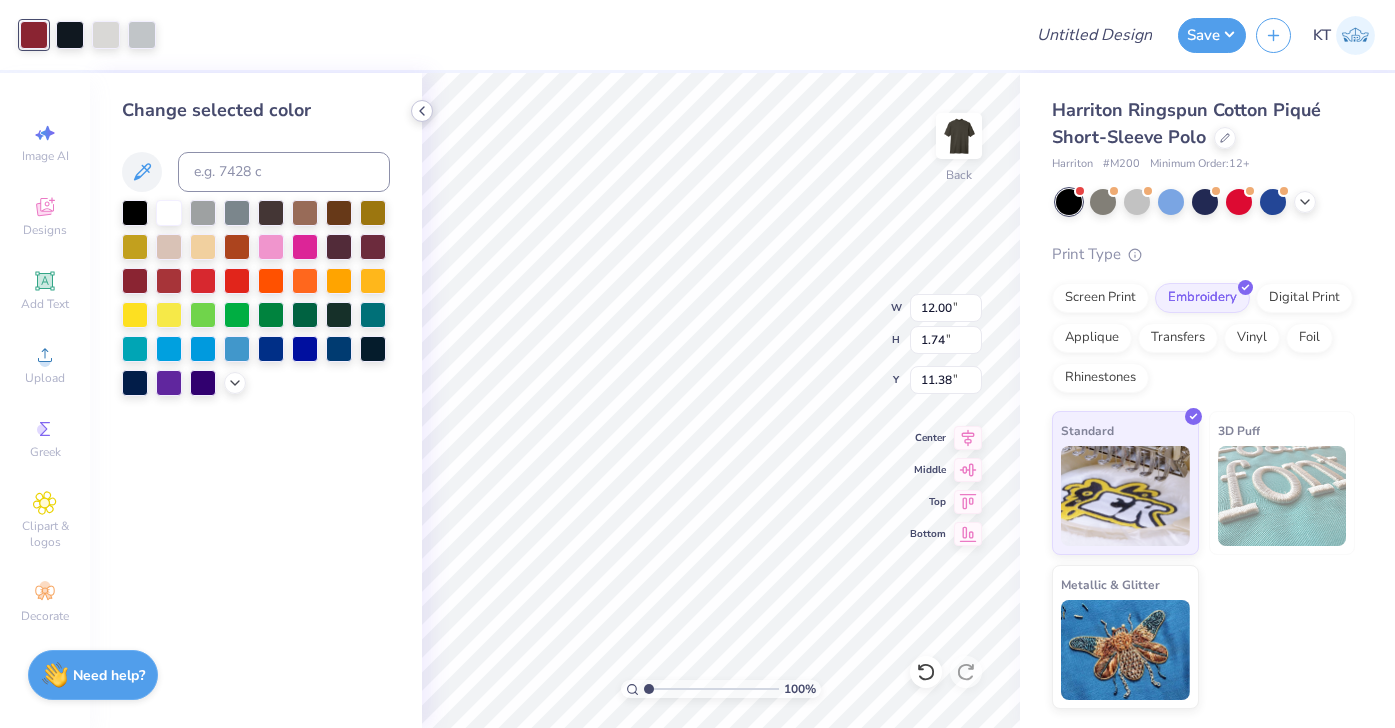 click 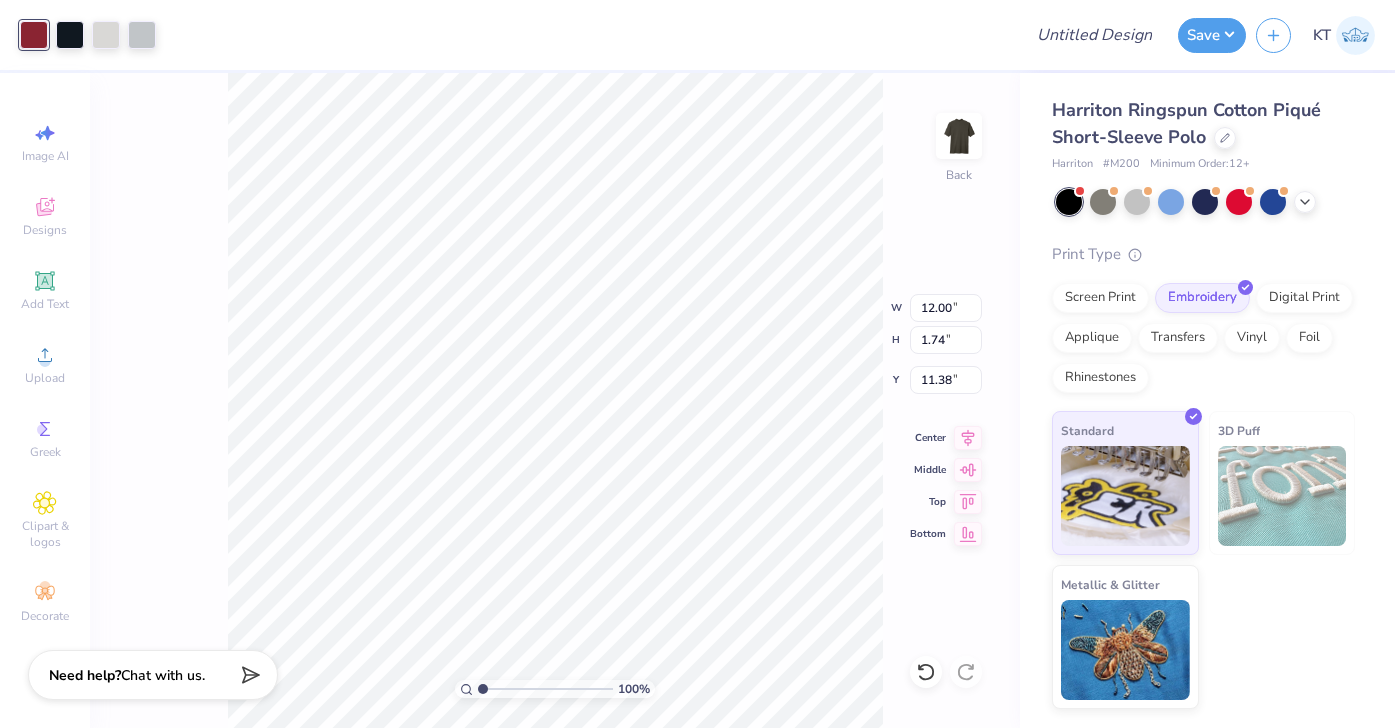 type on "4.48" 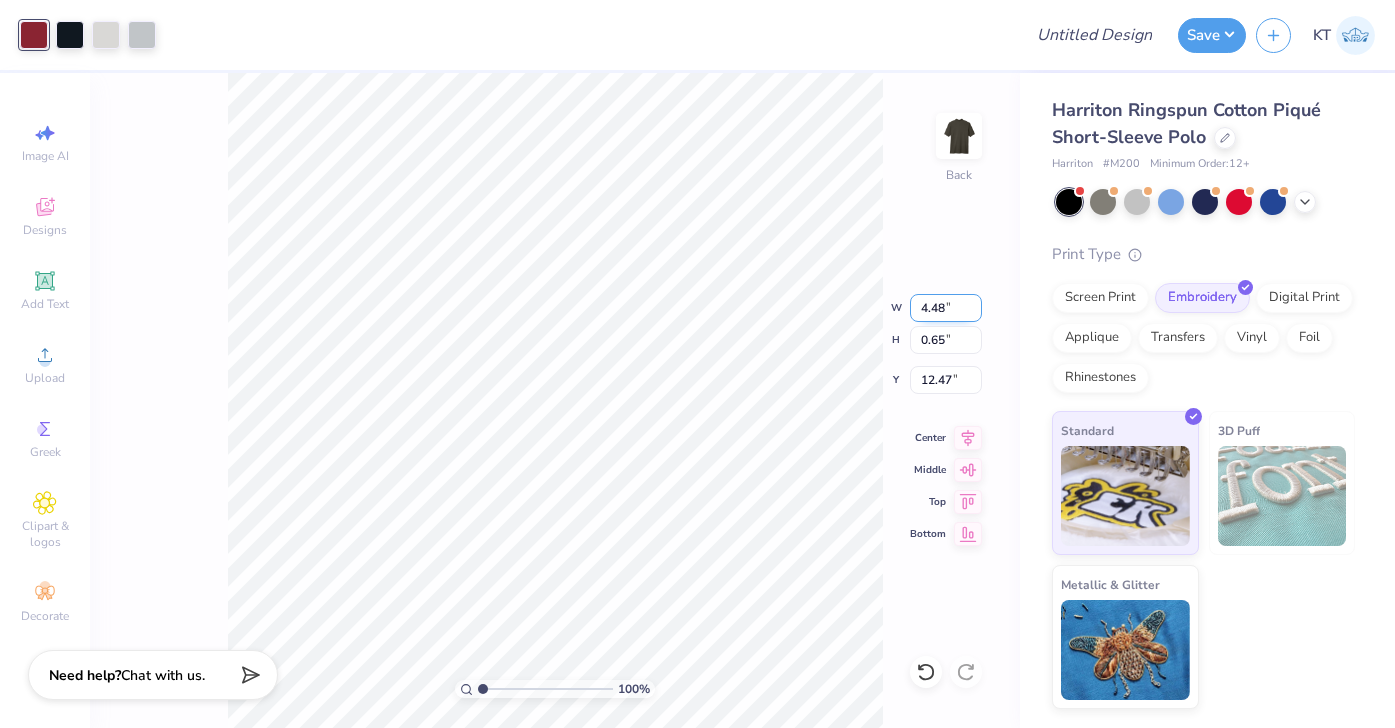 click on "4.48" at bounding box center [946, 308] 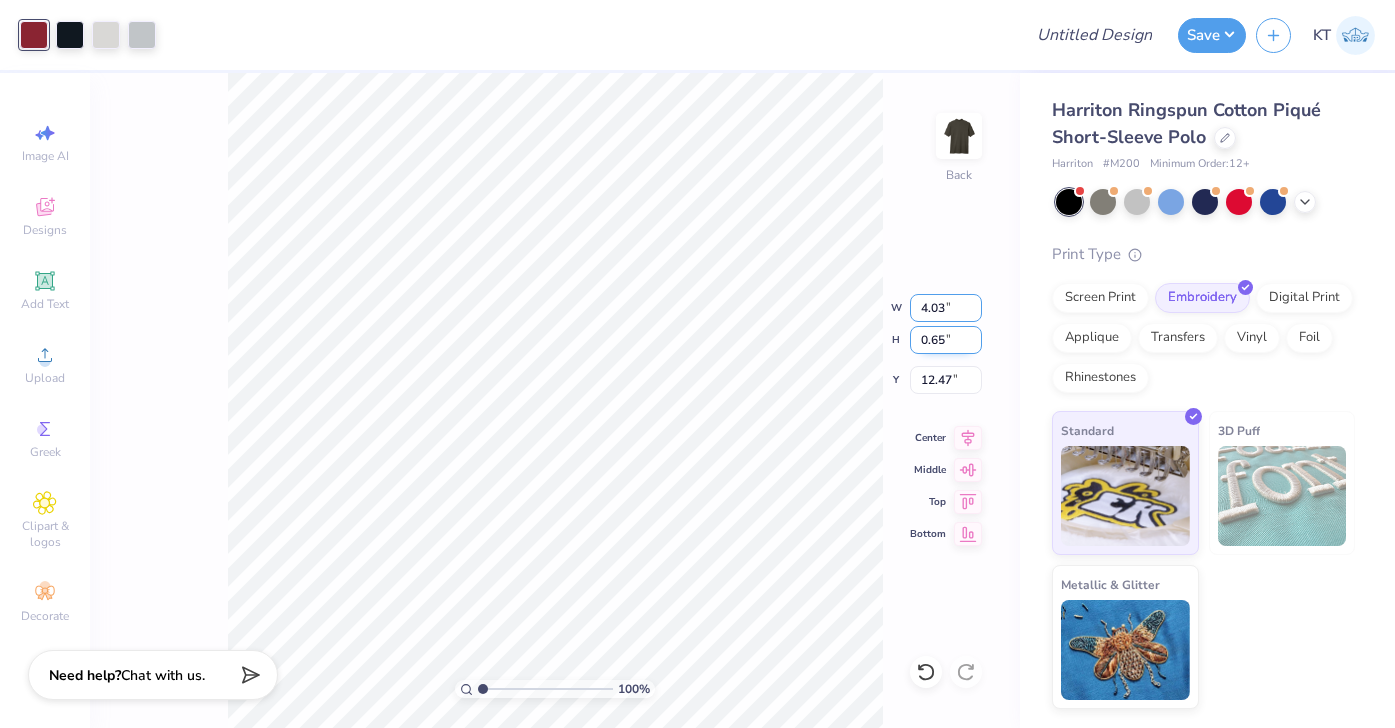type on "4.03" 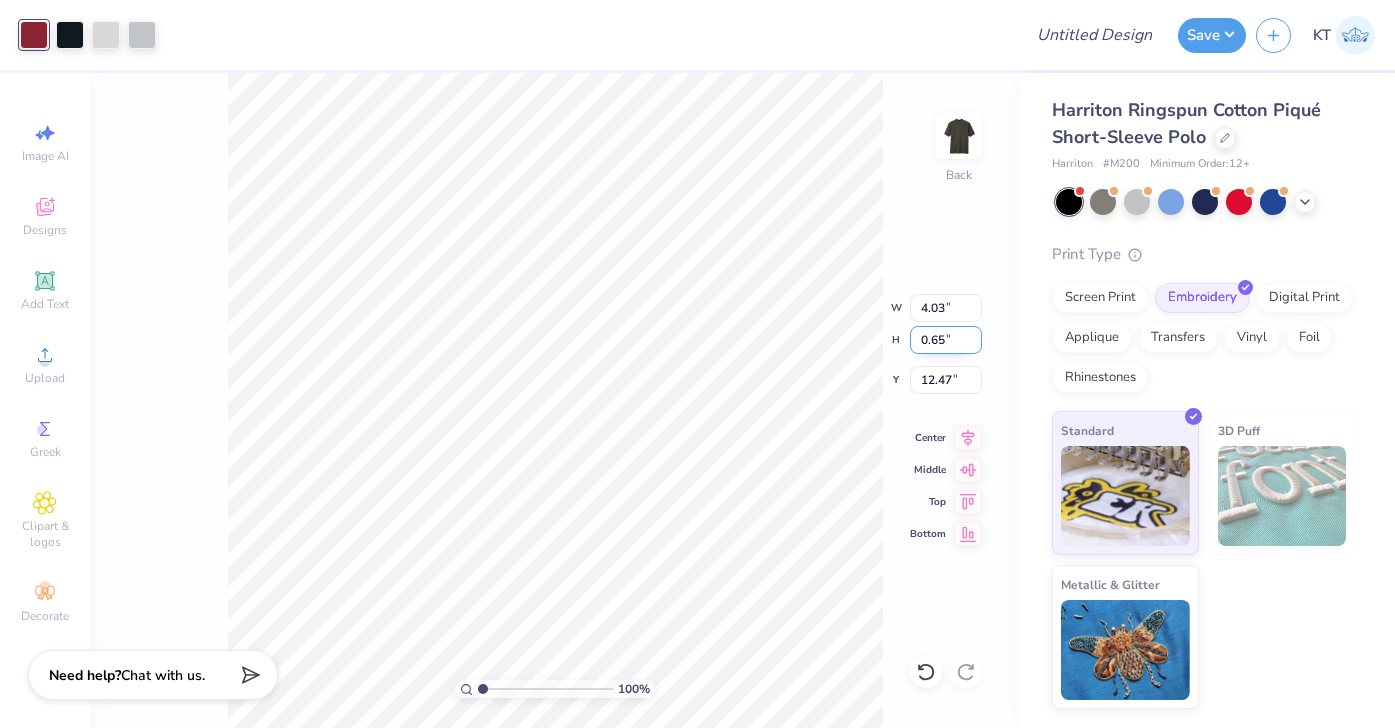 type on "0.58" 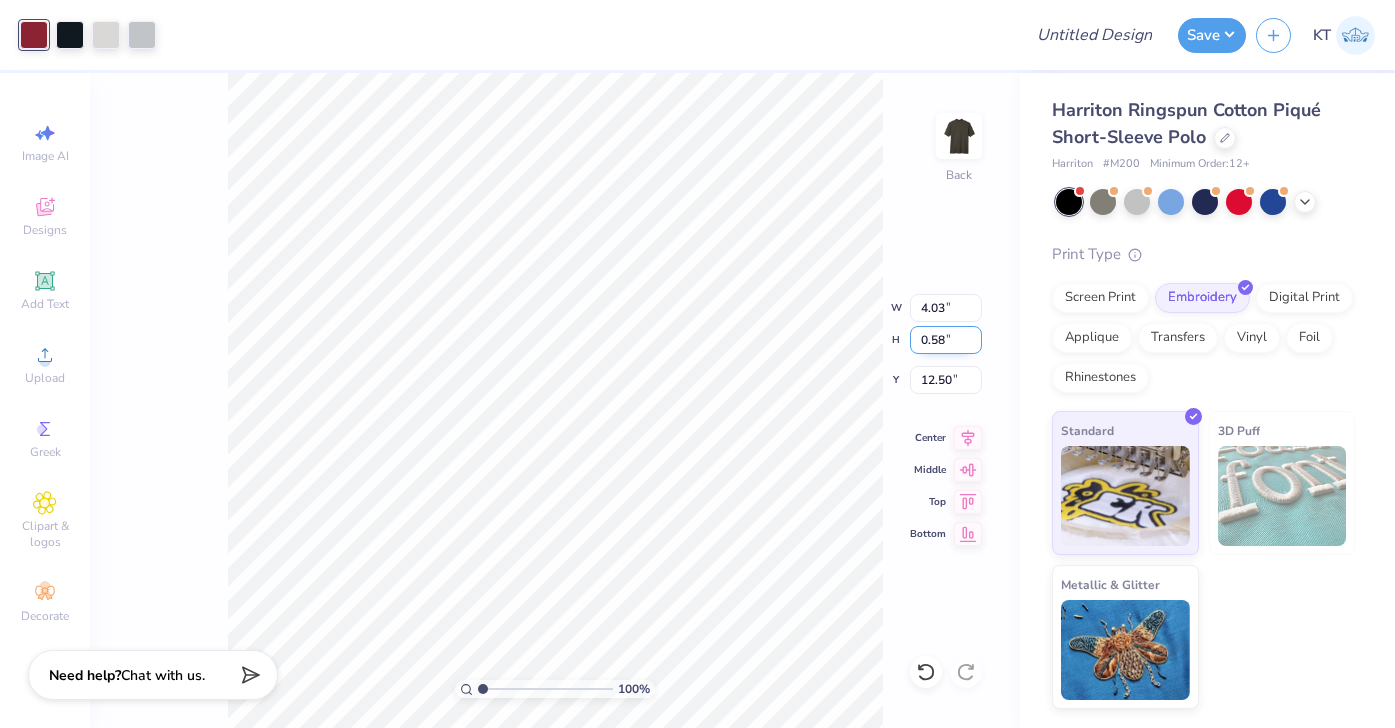click on "0.58" at bounding box center (946, 340) 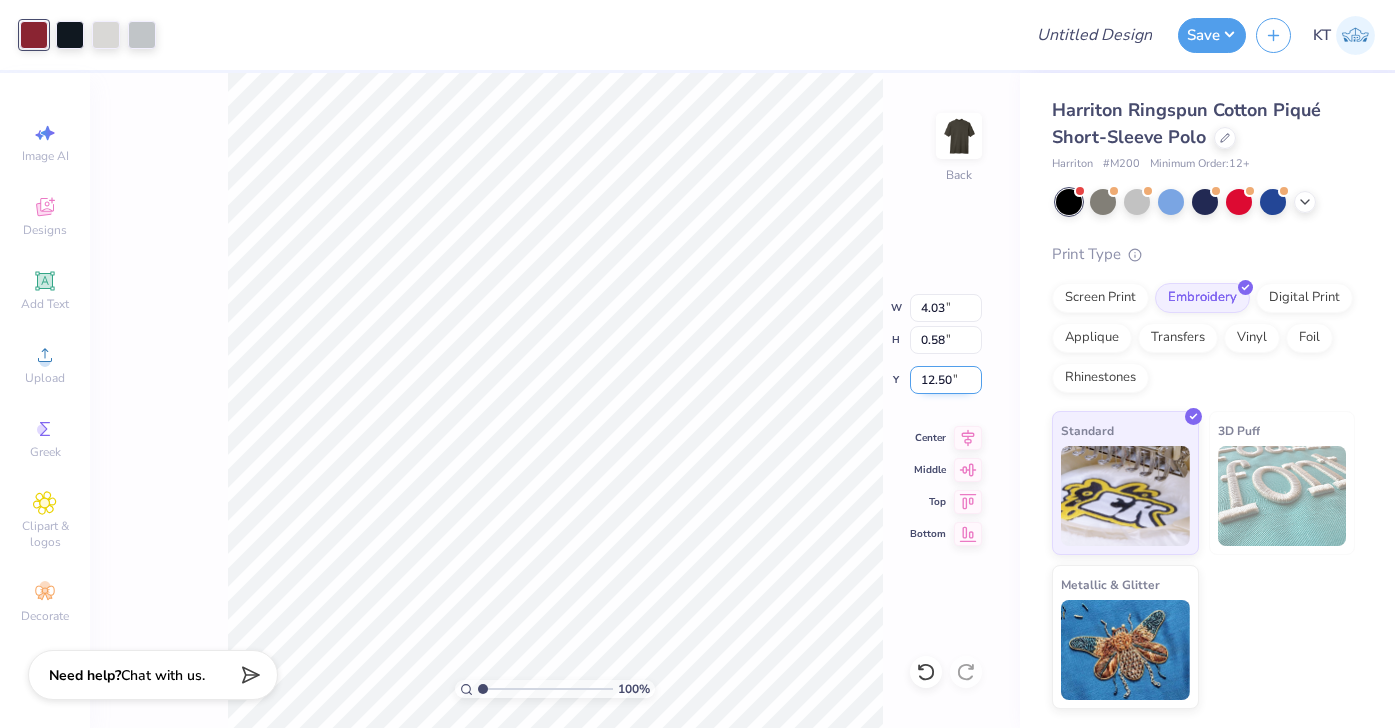 click on "12.50" at bounding box center [946, 380] 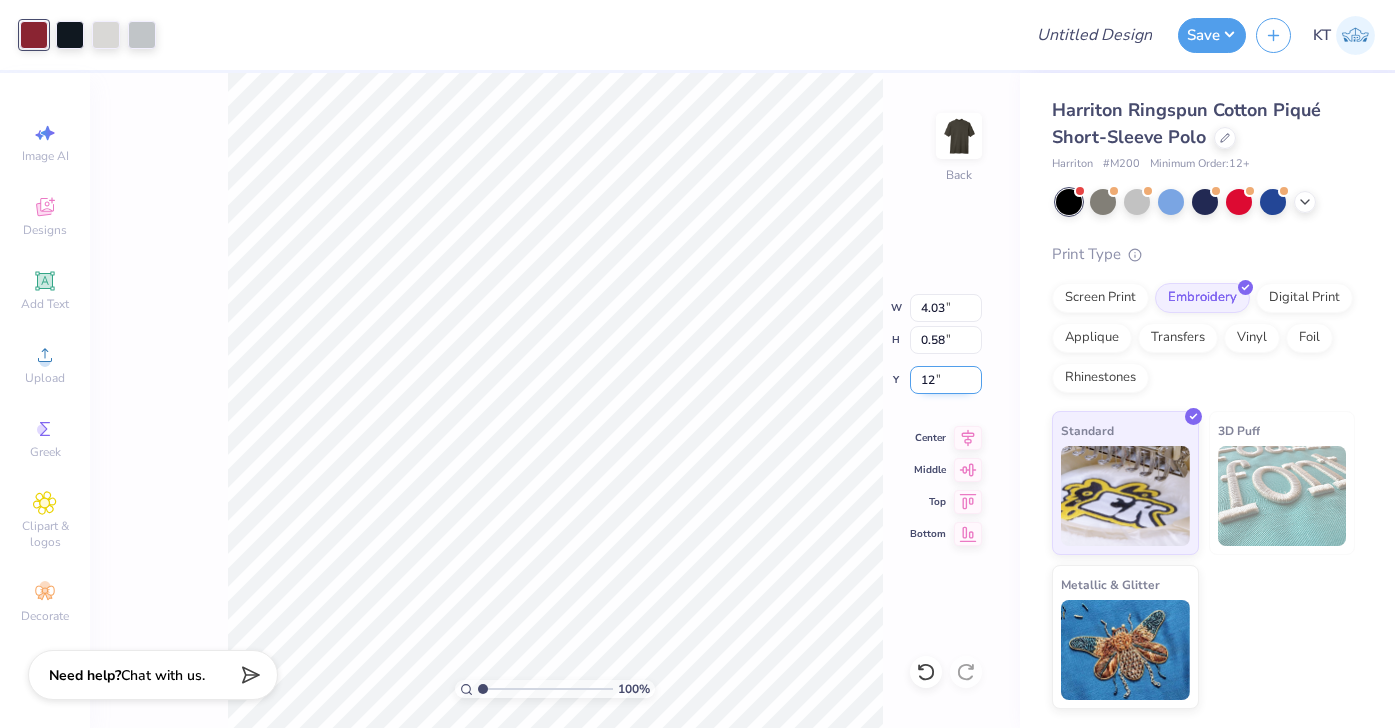 type on "1" 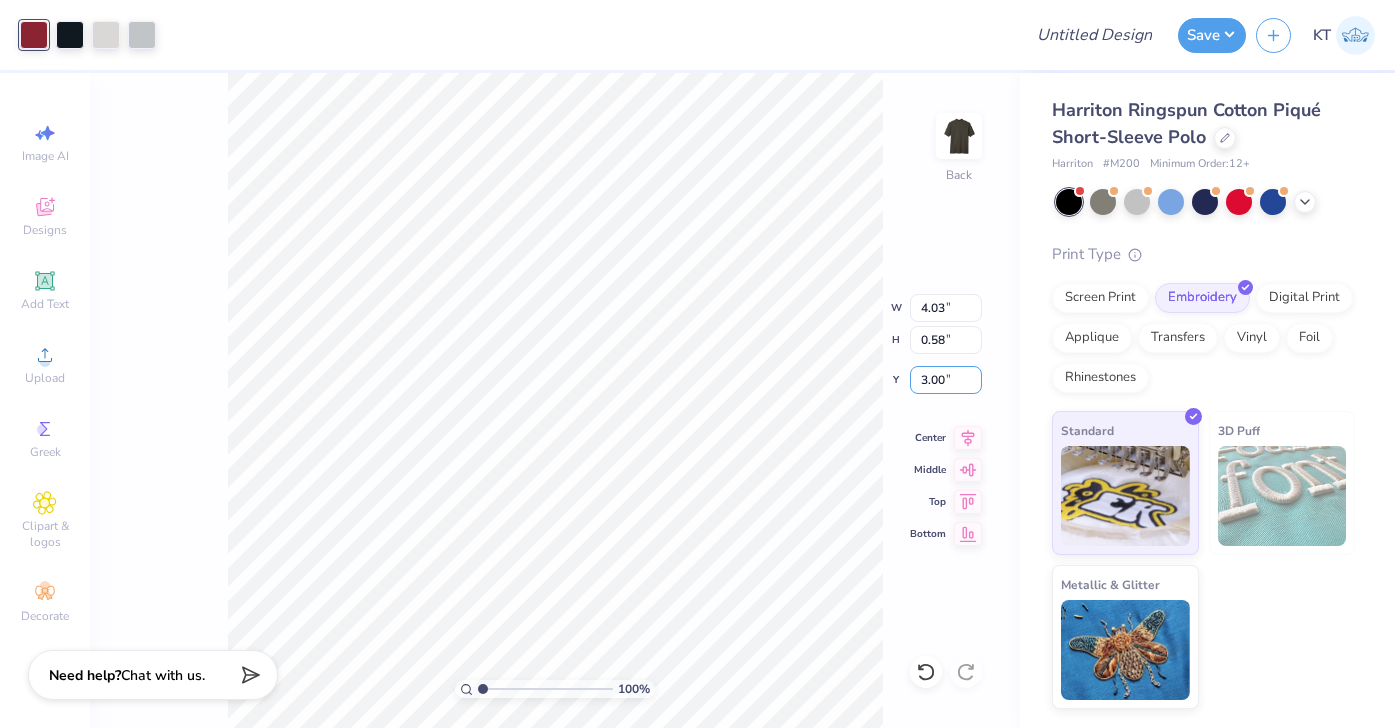 type on "3.00" 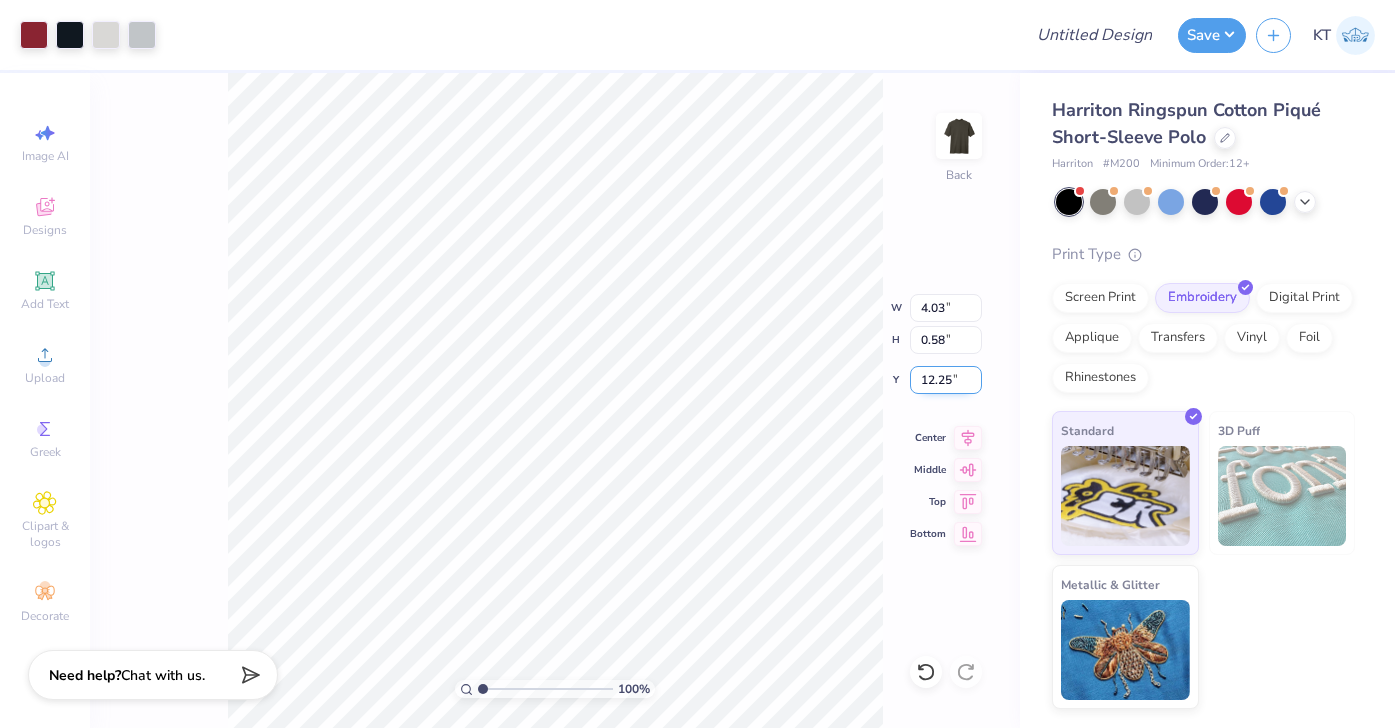 click on "12.25" at bounding box center (946, 380) 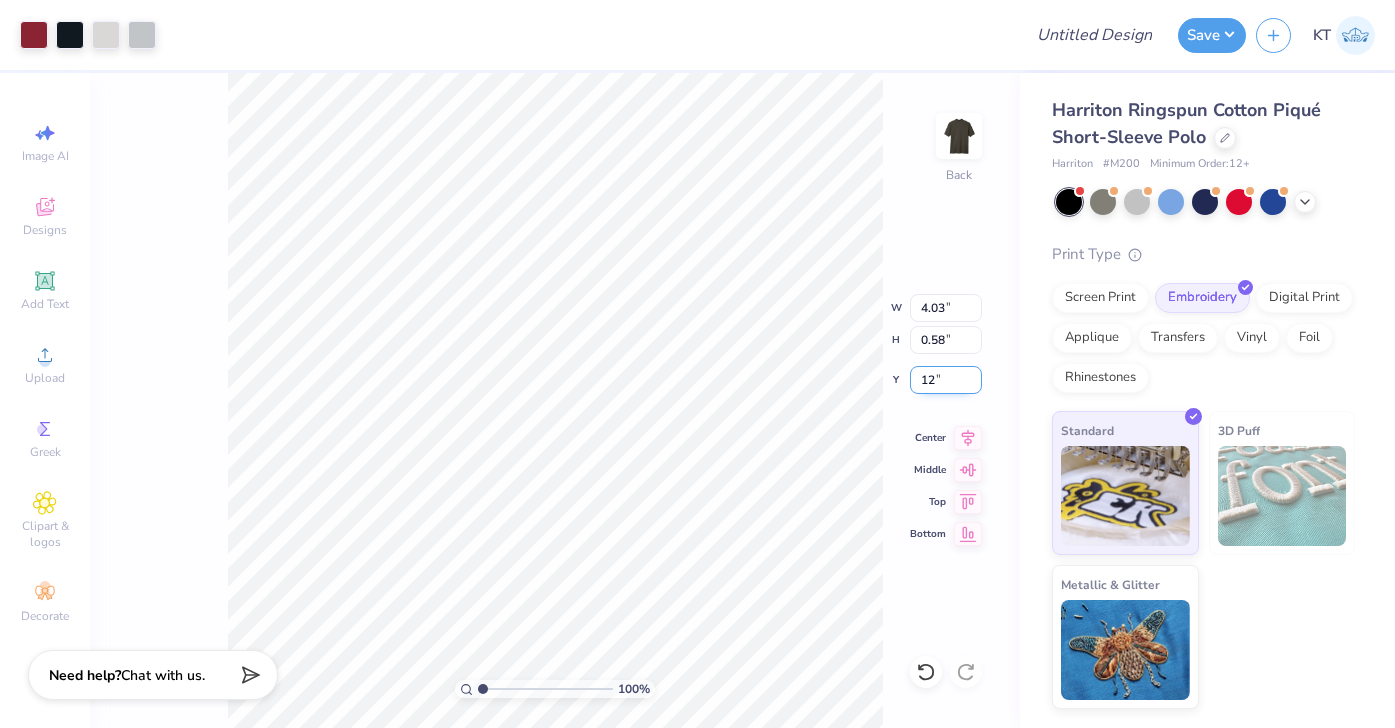 type on "1" 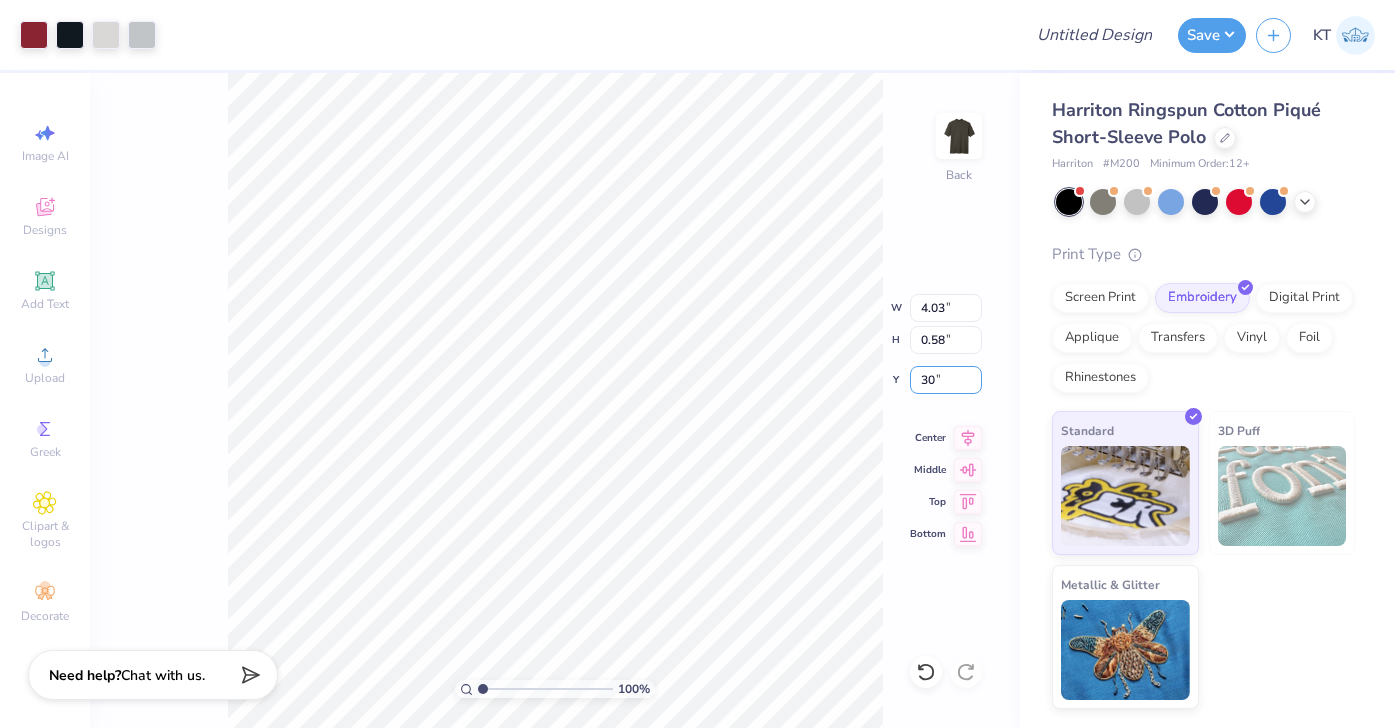 type on "3" 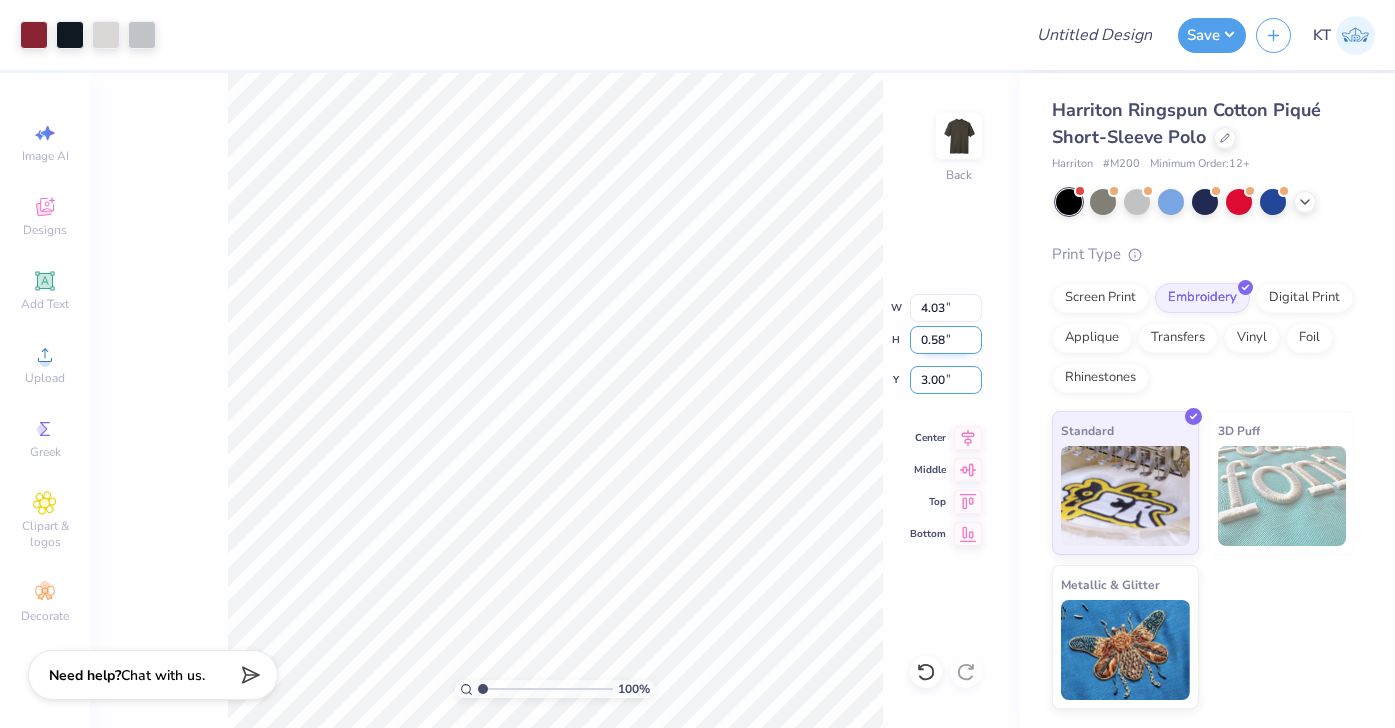 type on "3.00" 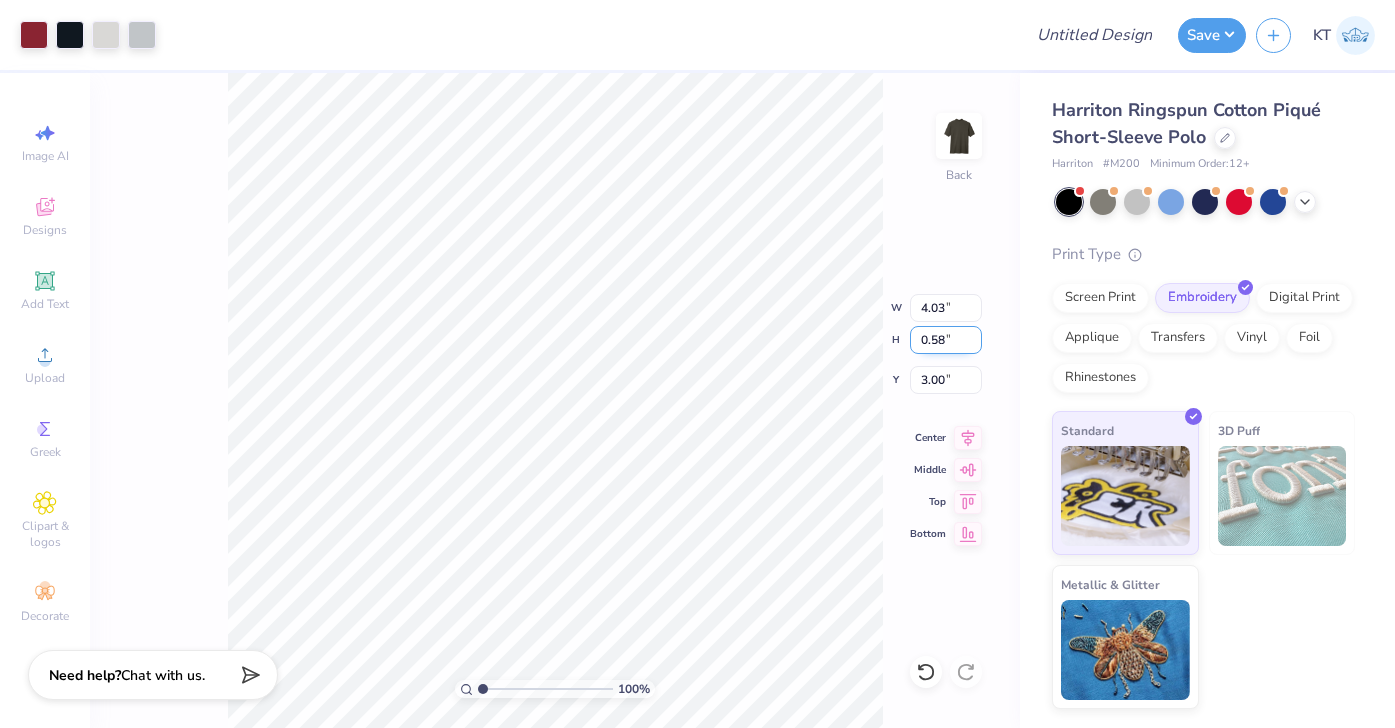 click on "0.58" at bounding box center [946, 340] 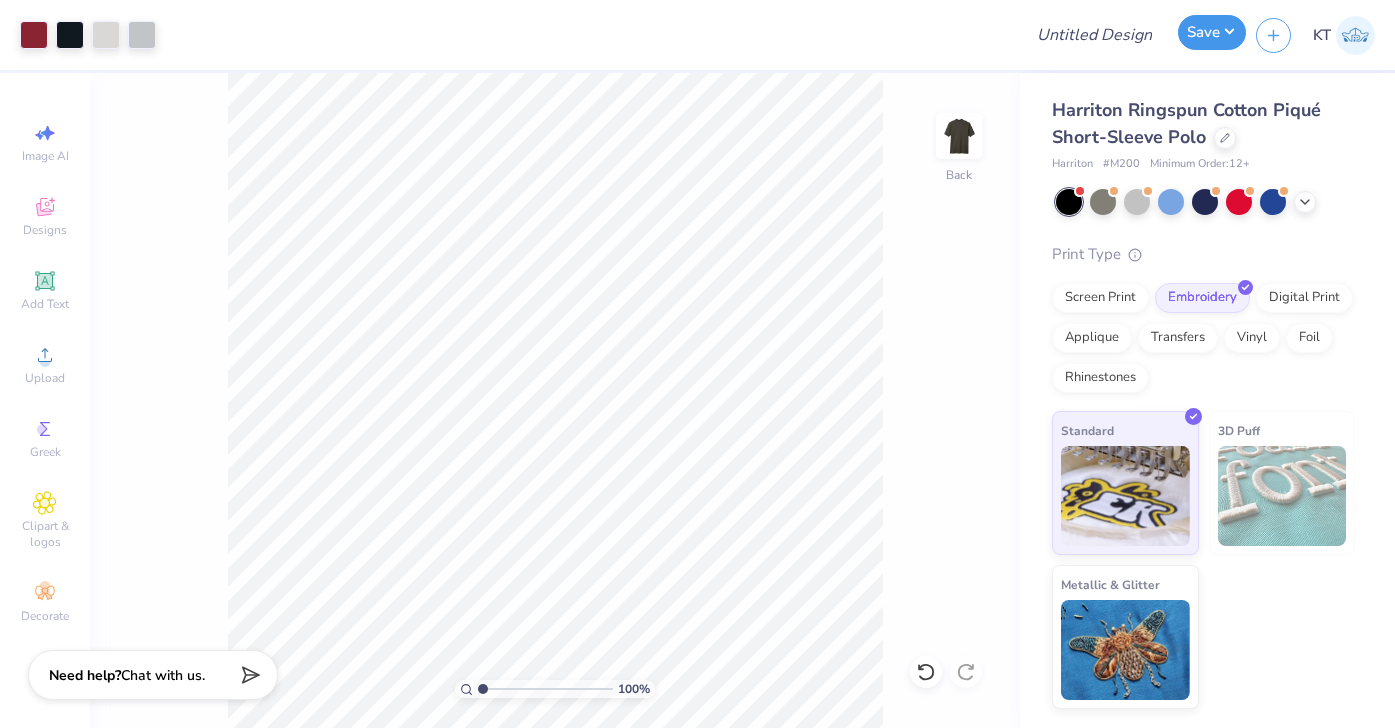 click on "Save" at bounding box center (1212, 32) 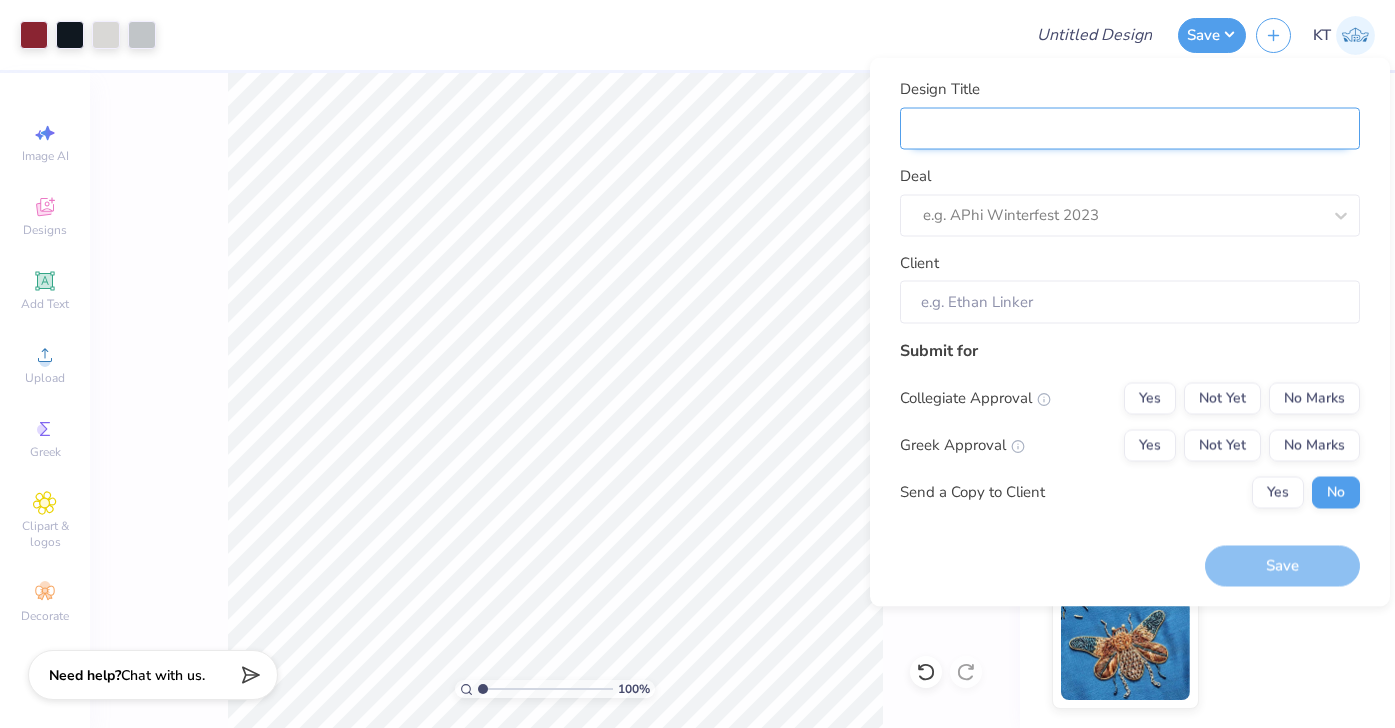 click on "Design Title" at bounding box center (1130, 128) 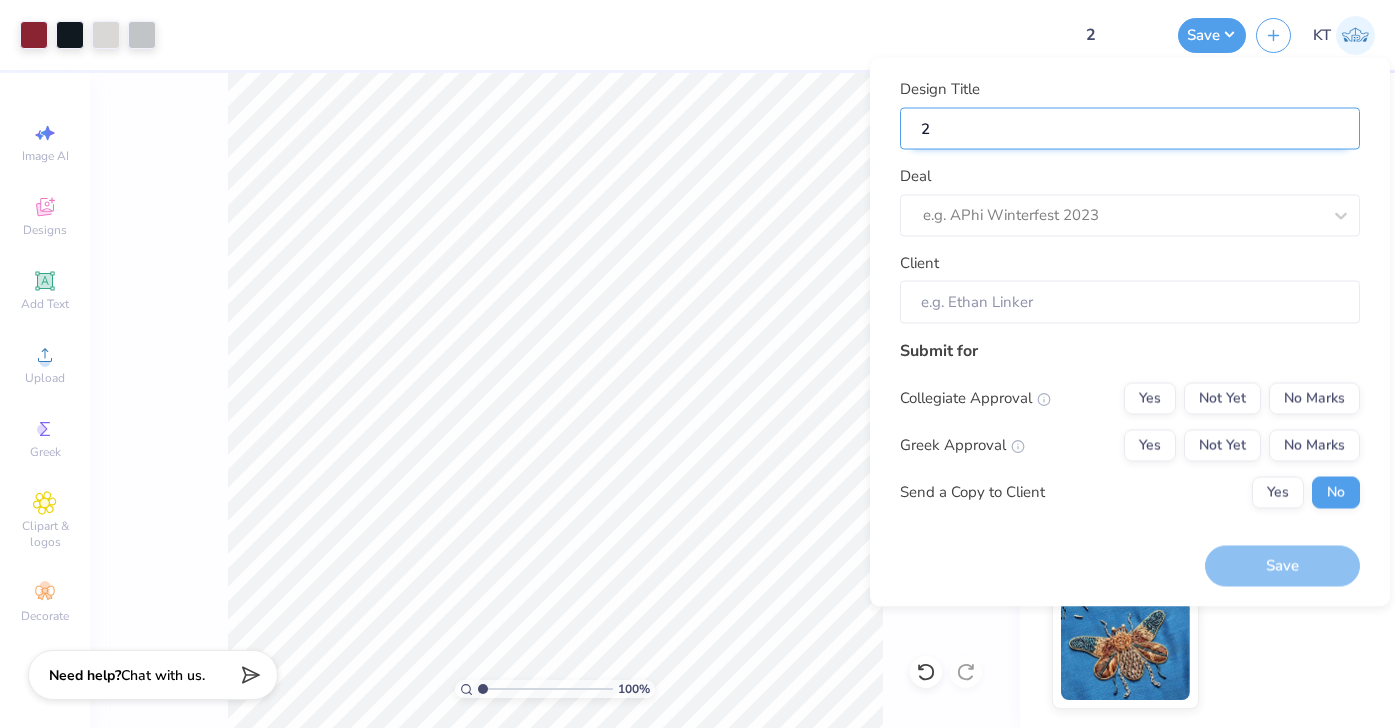 type on "2x" 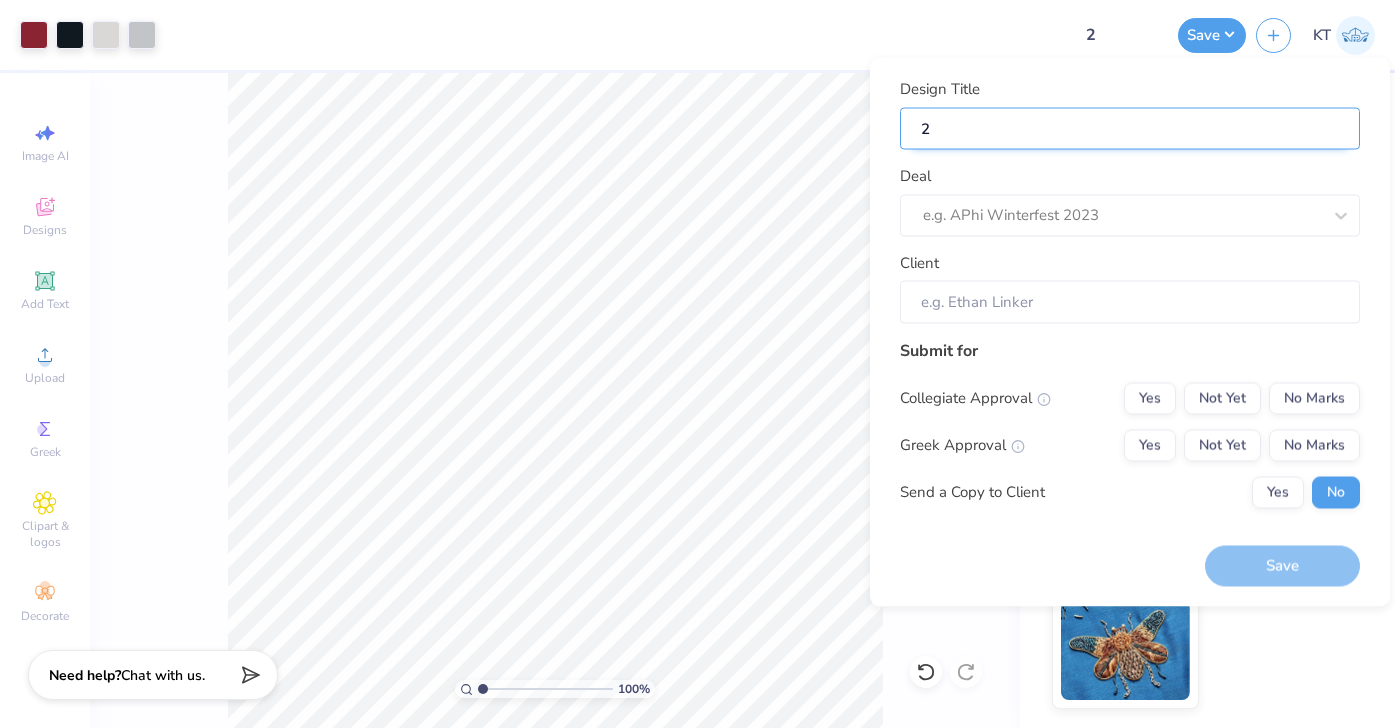 type on "2x" 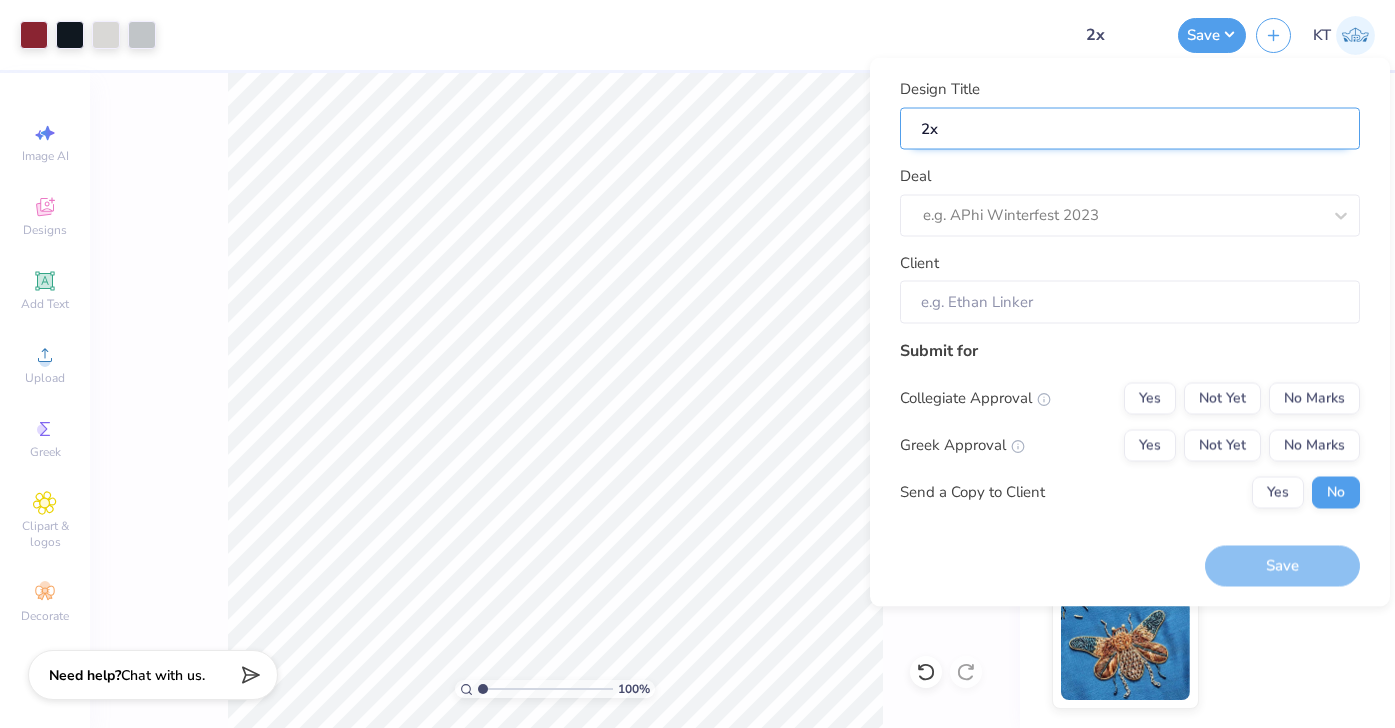 type on "2xl" 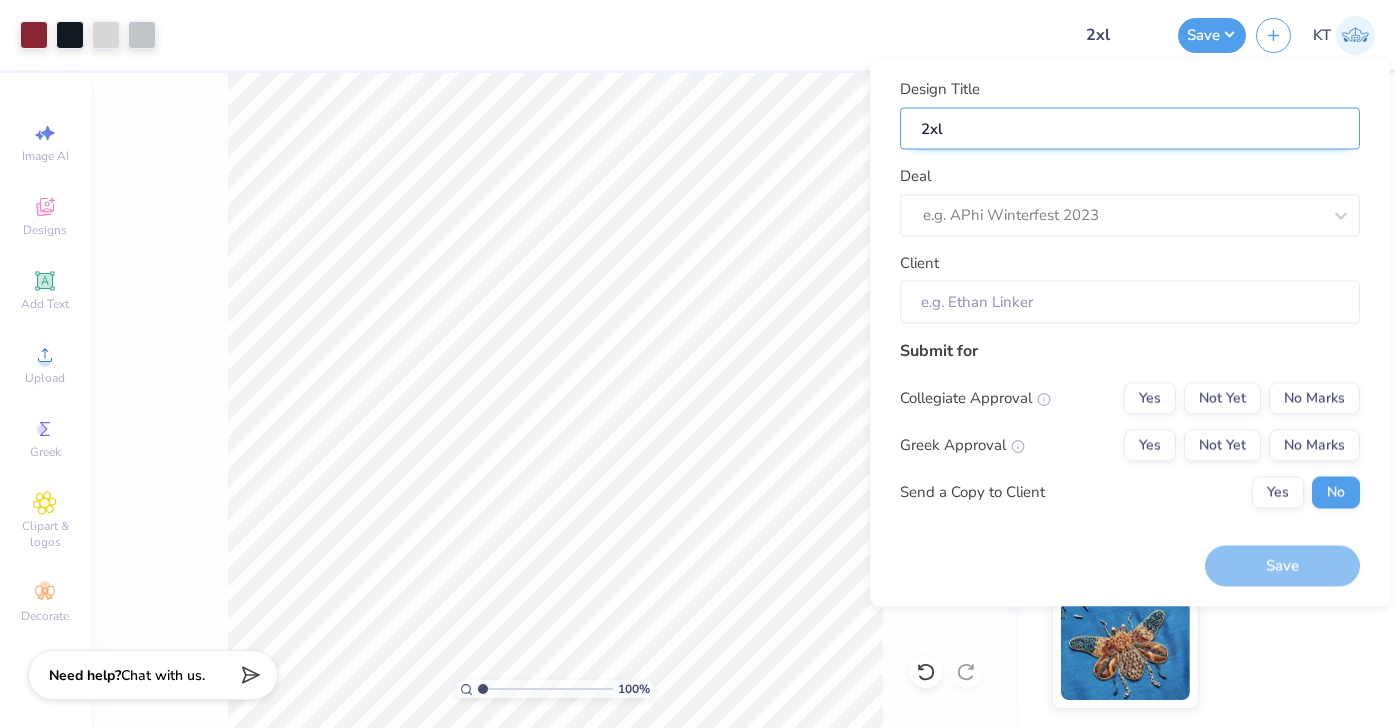 type on "2xl" 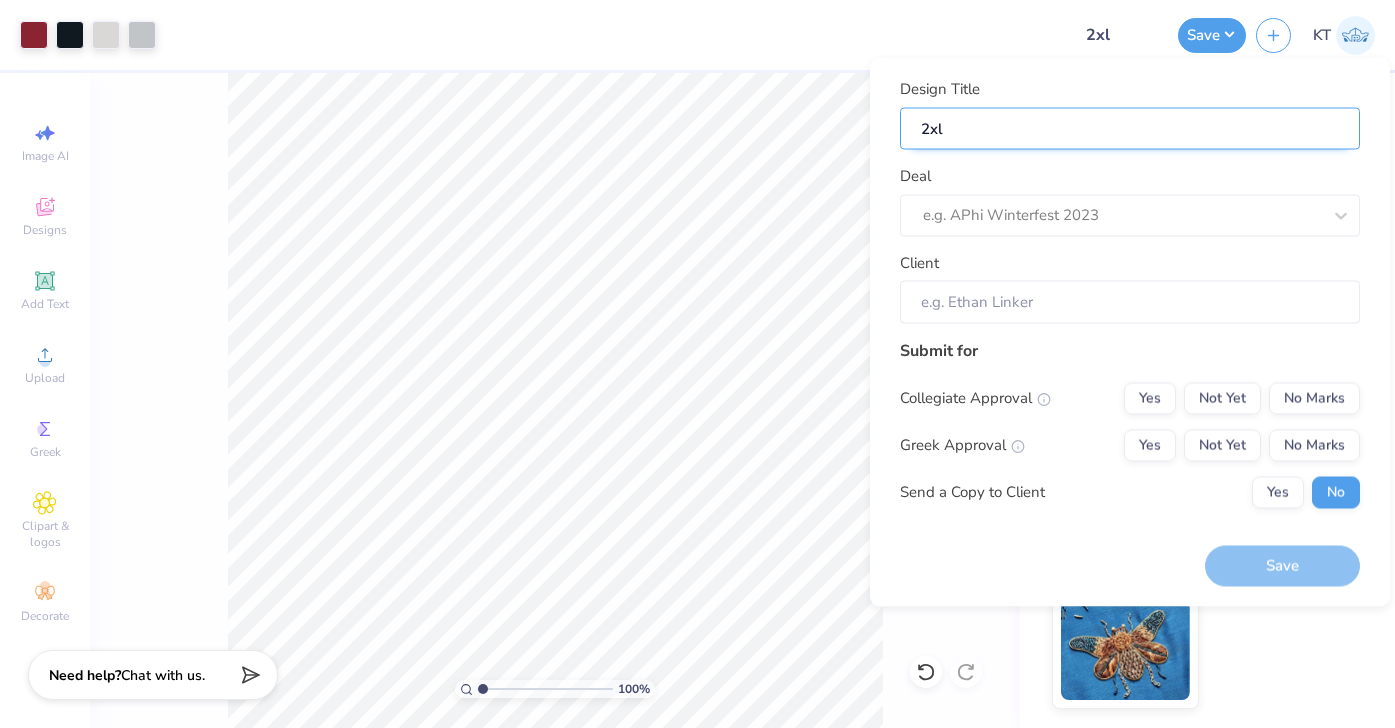 type on "2xl" 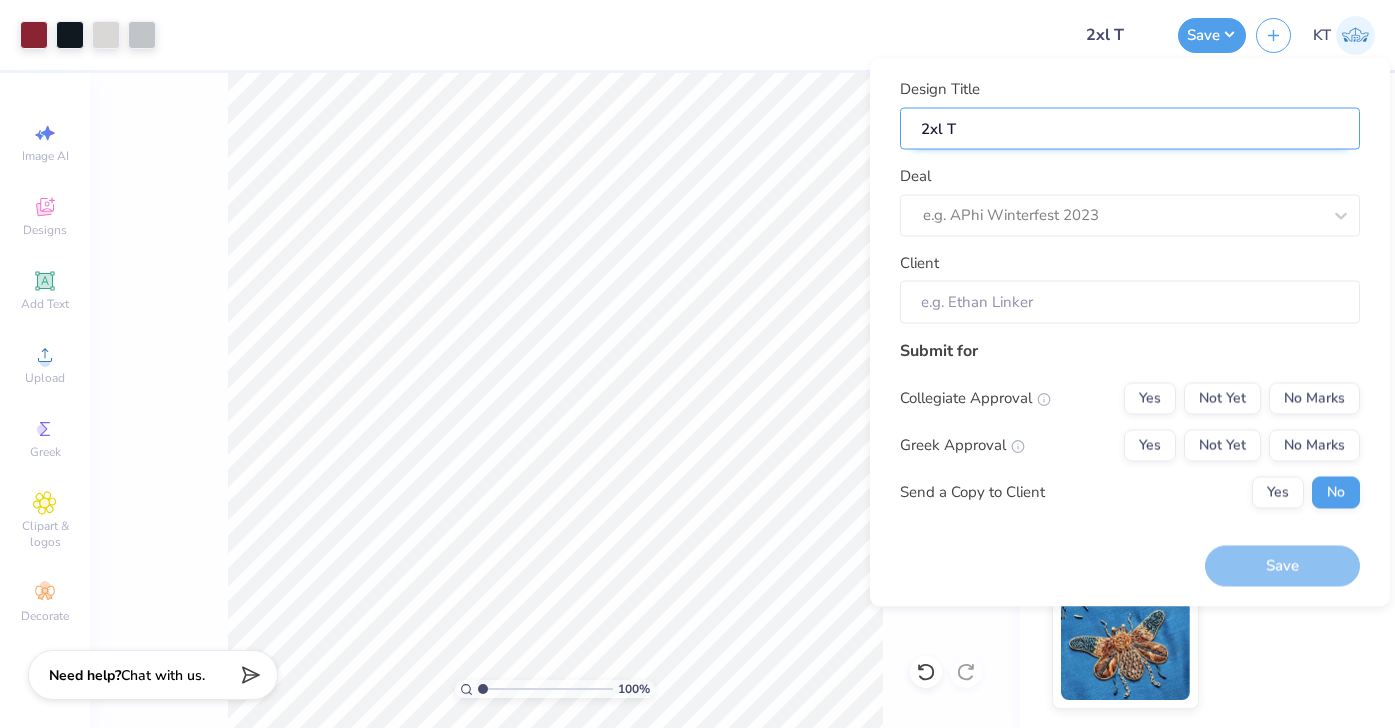 type on "2xl TM" 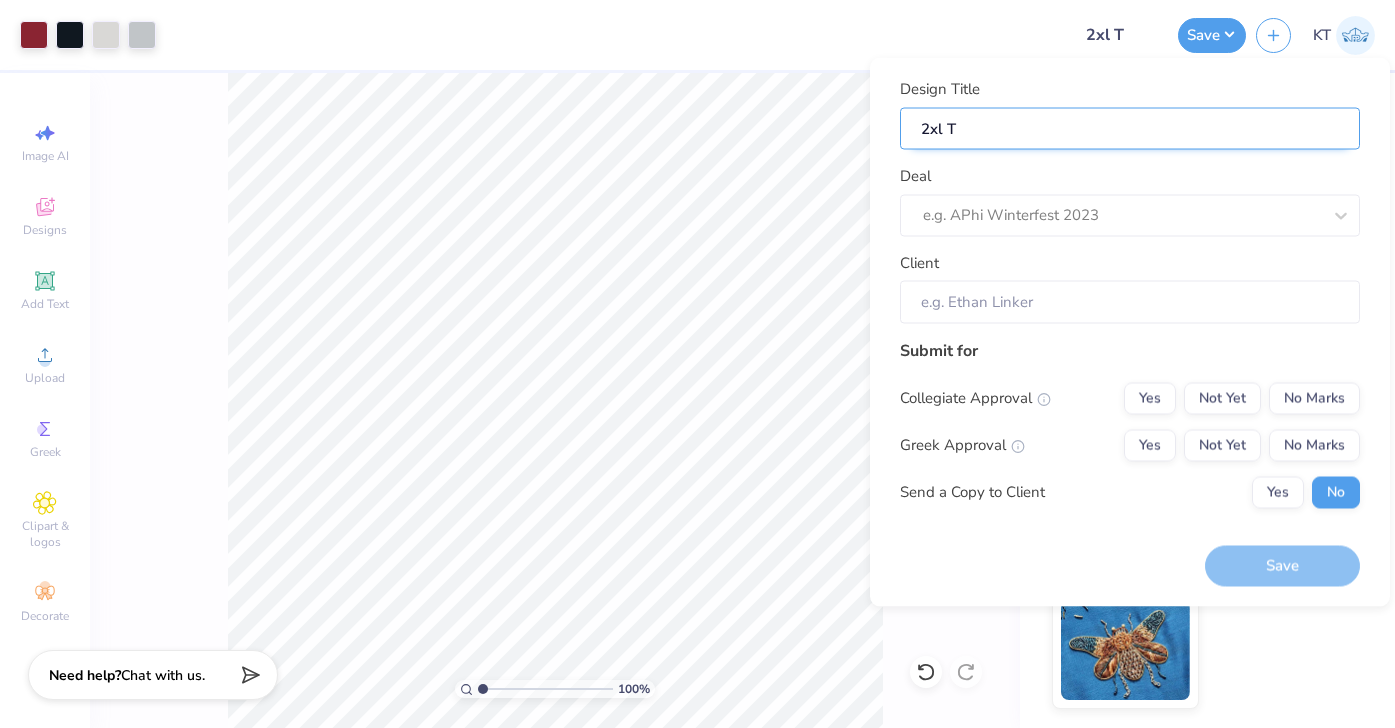 type on "2xl TM" 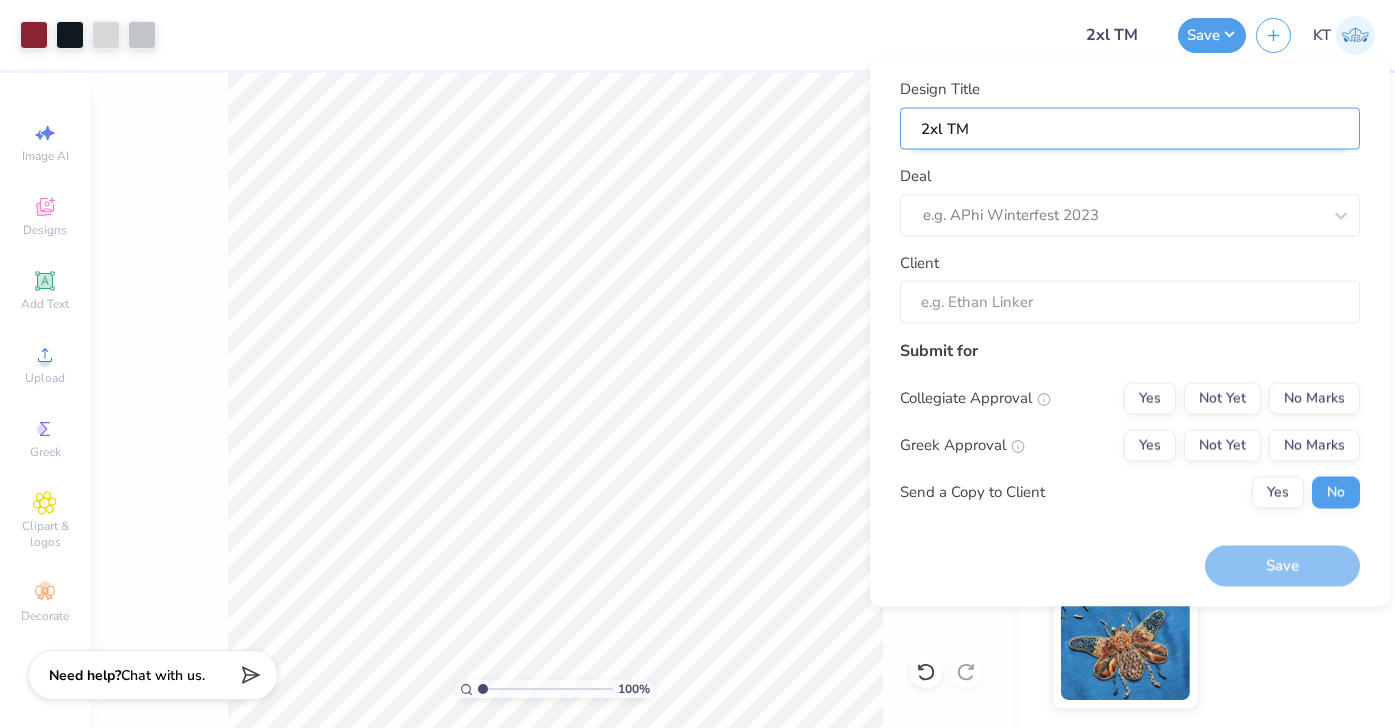 type on "2xl TMS" 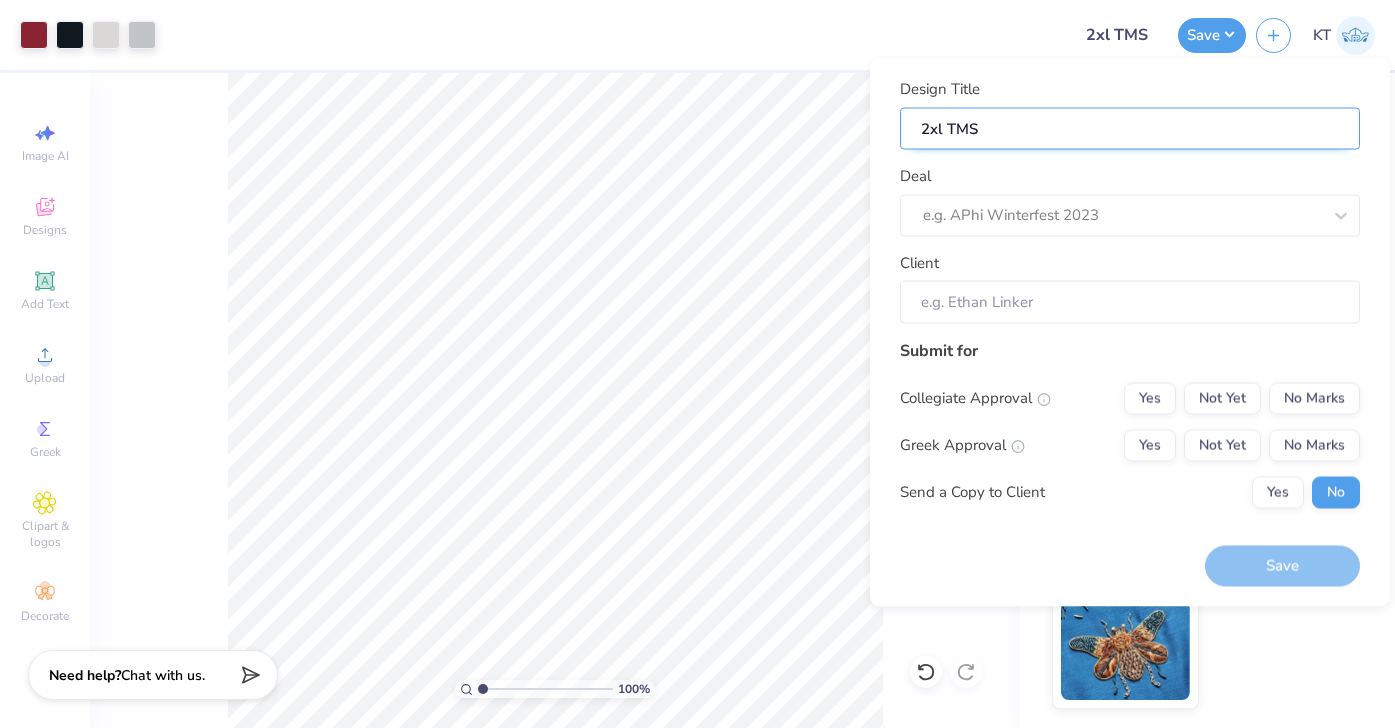 type on "2xl TMSC" 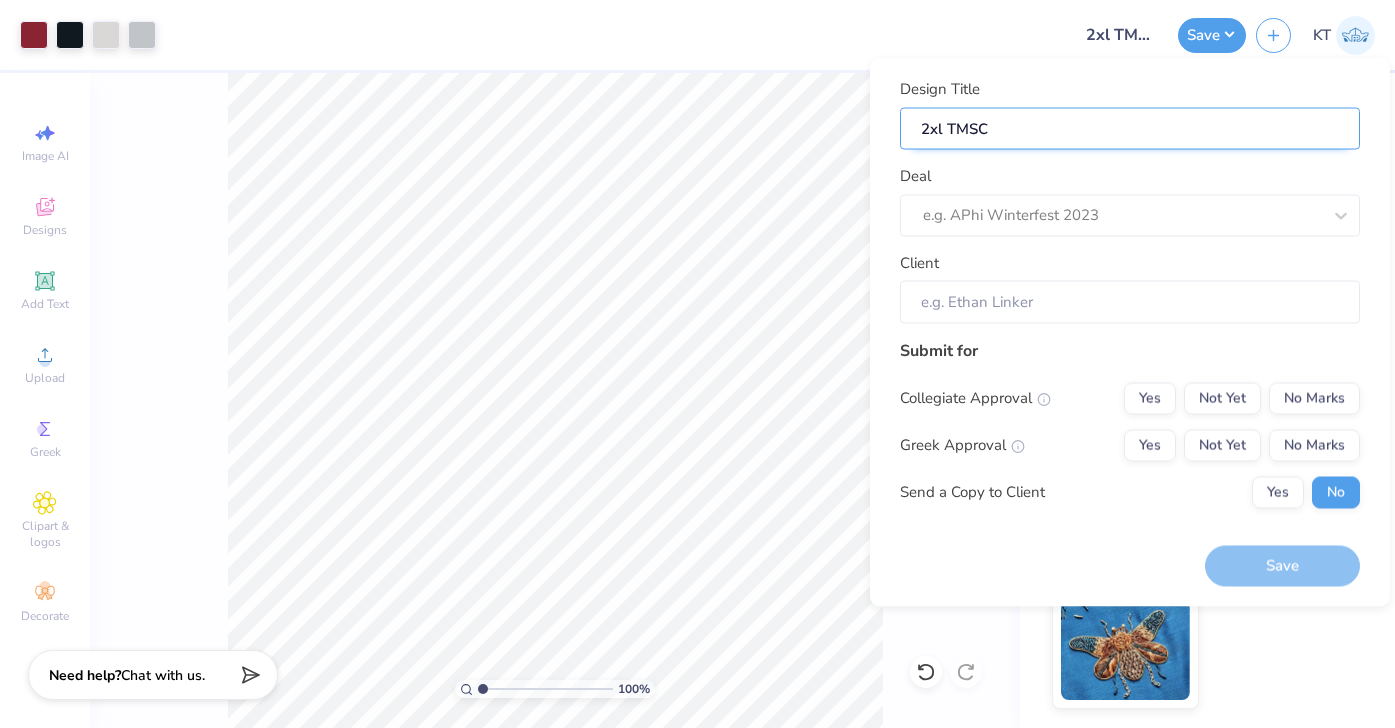 type on "2xl TMSCO" 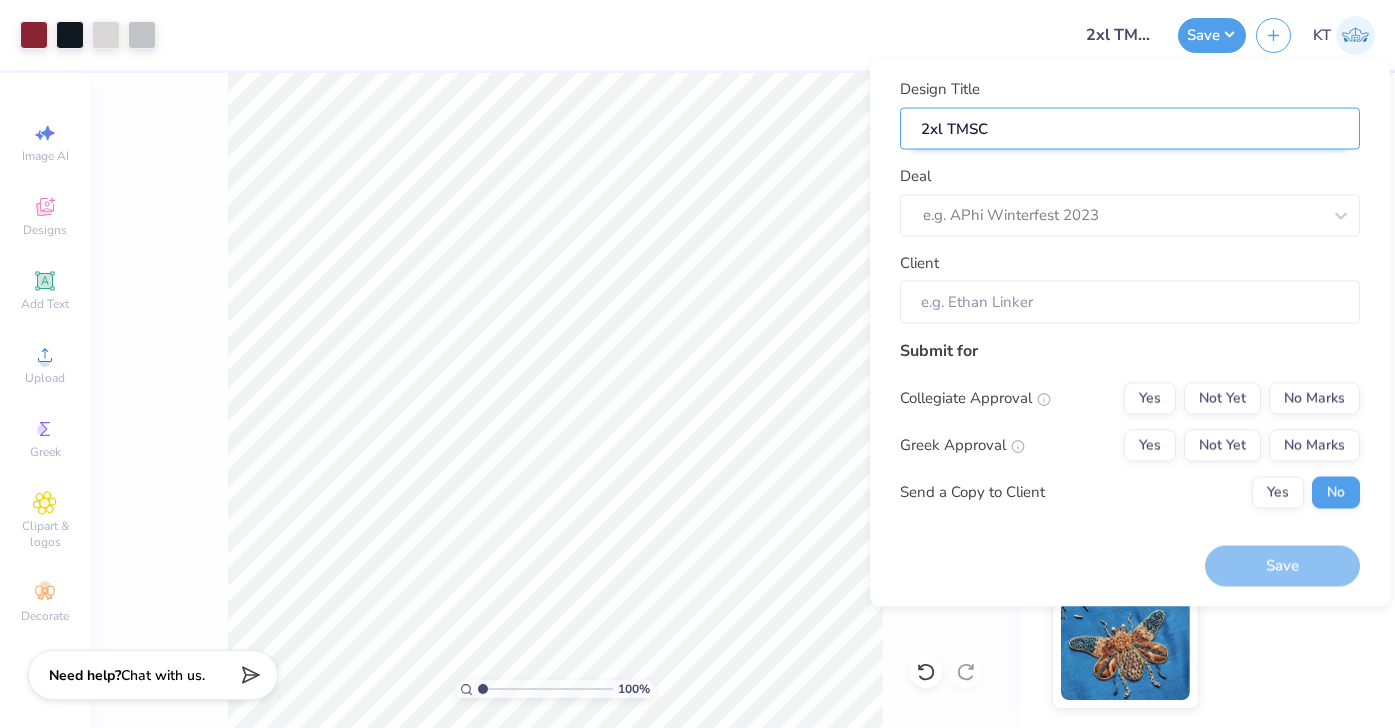 type on "2xl TMSCO" 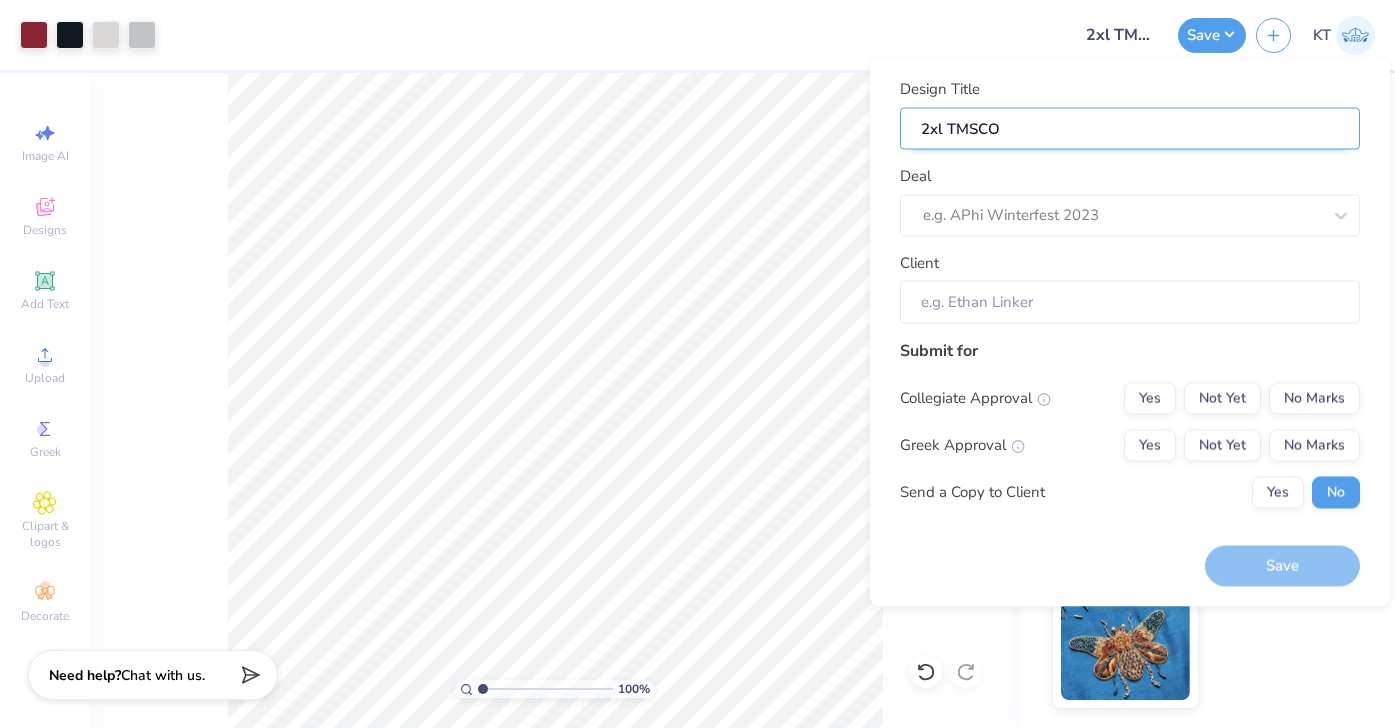 type on "2xl TMSCOR" 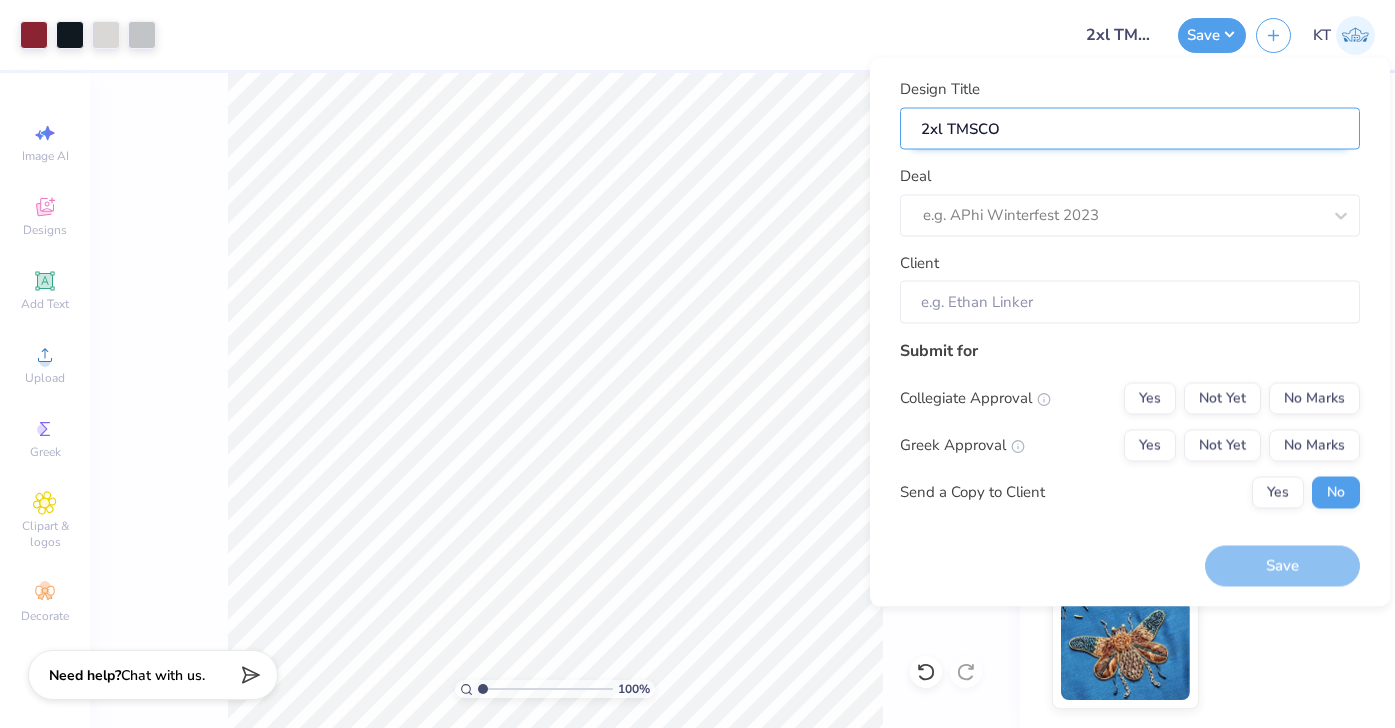 type on "2xl TMSCOR" 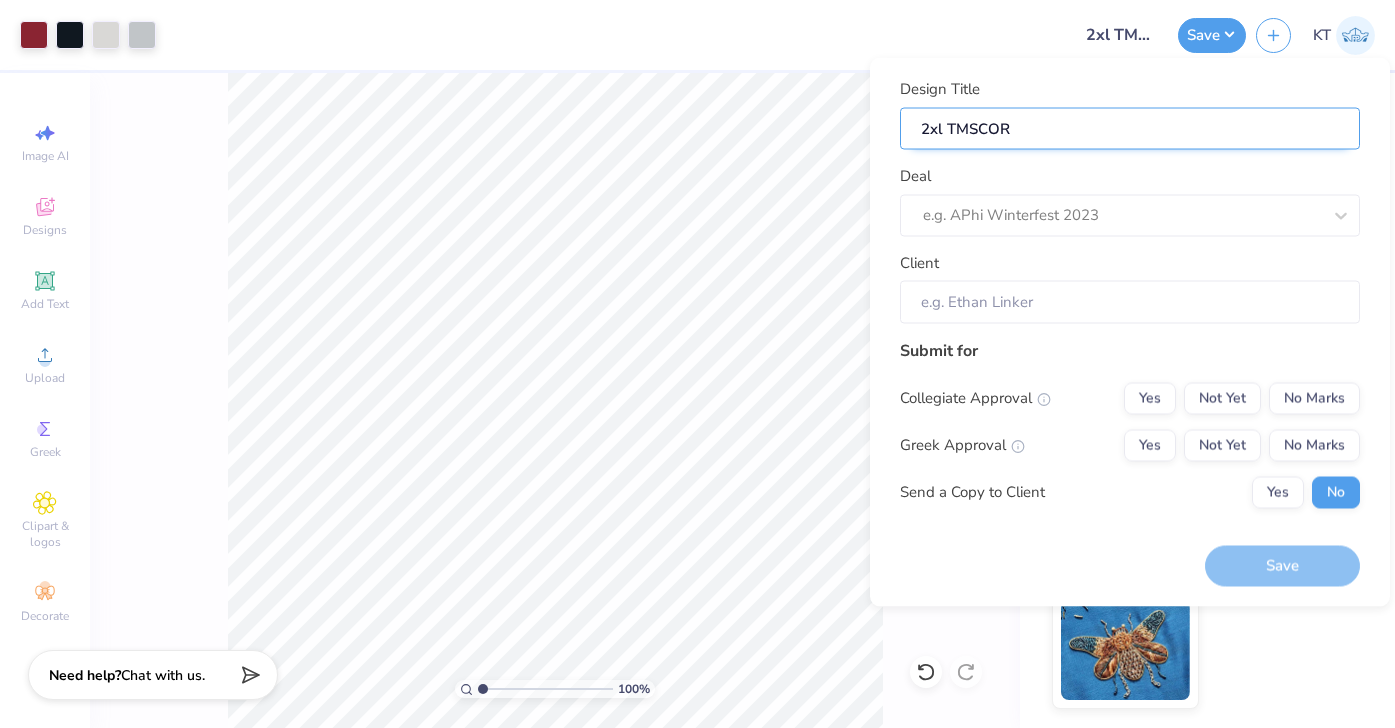 type on "2xl TMSCORP" 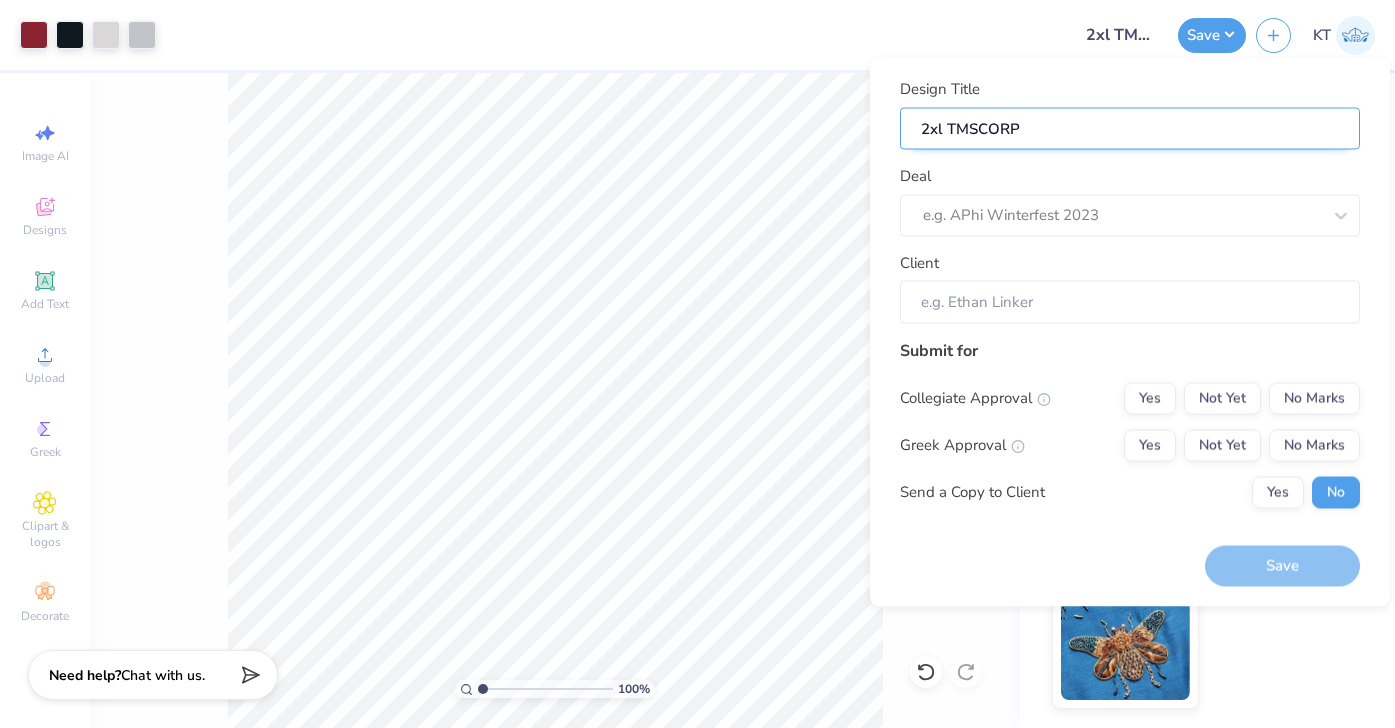 type on "2xl TMSCORPR" 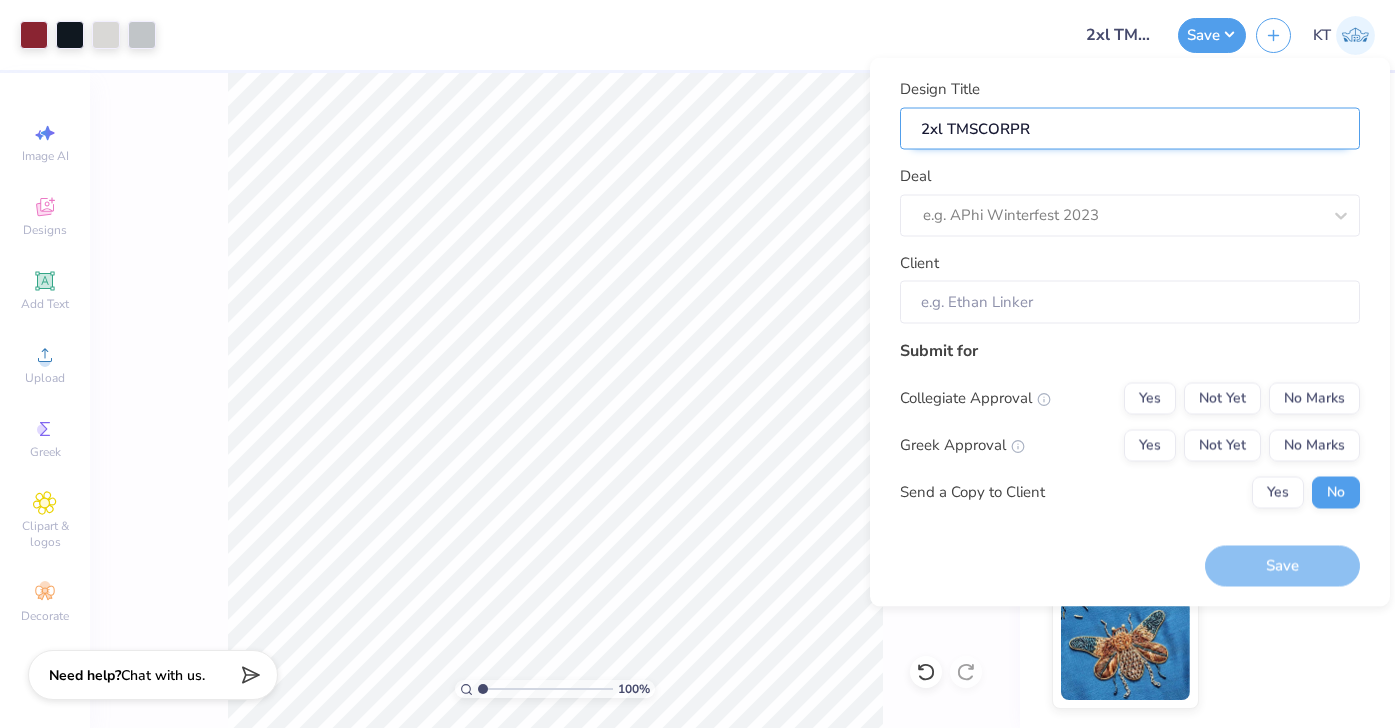 type on "2xl TMSCORPRO" 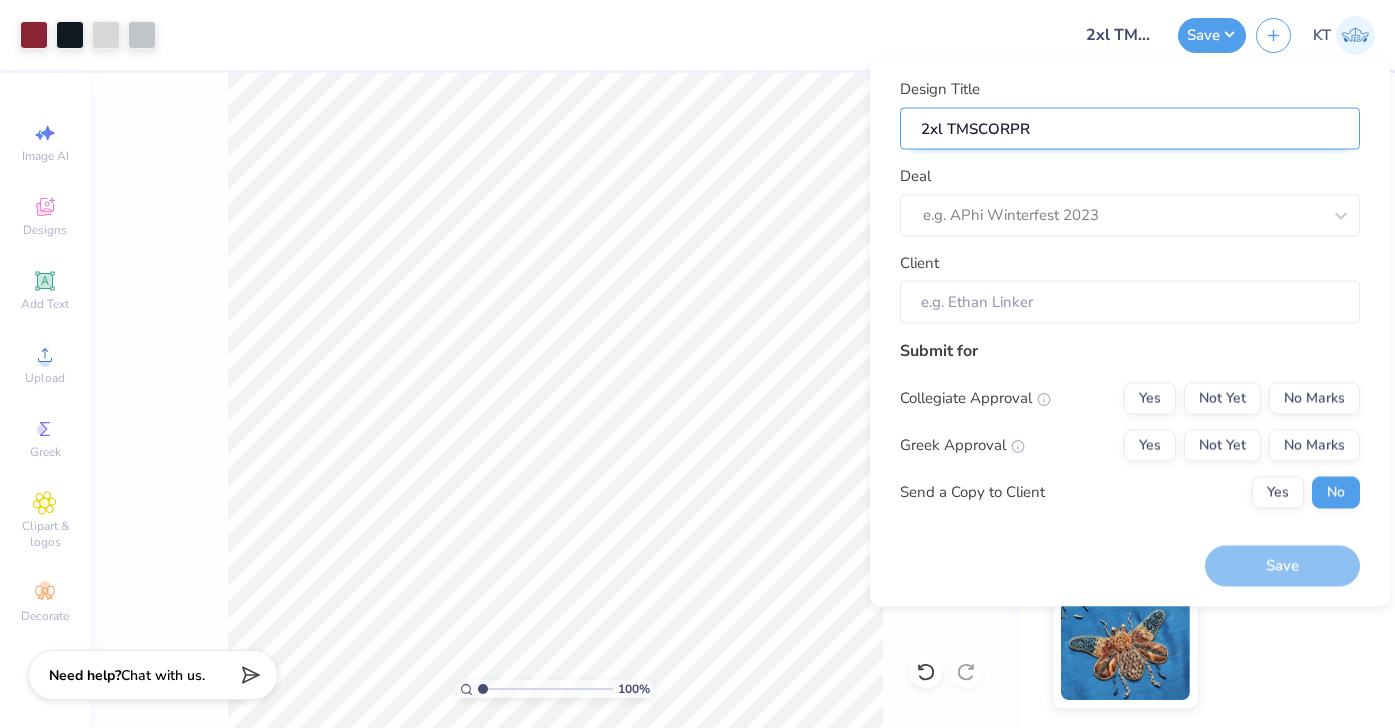 type on "2xl TMSCORPRO" 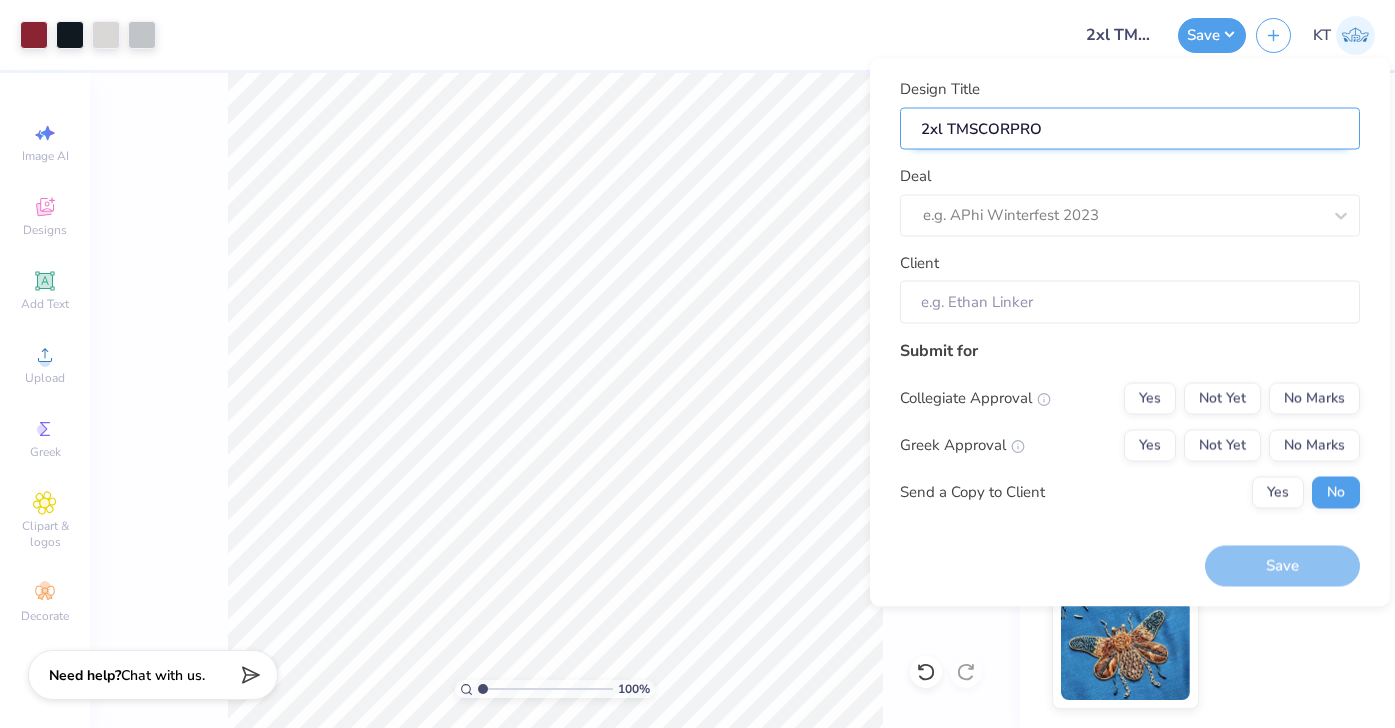 type on "2xl TMSCORPRO" 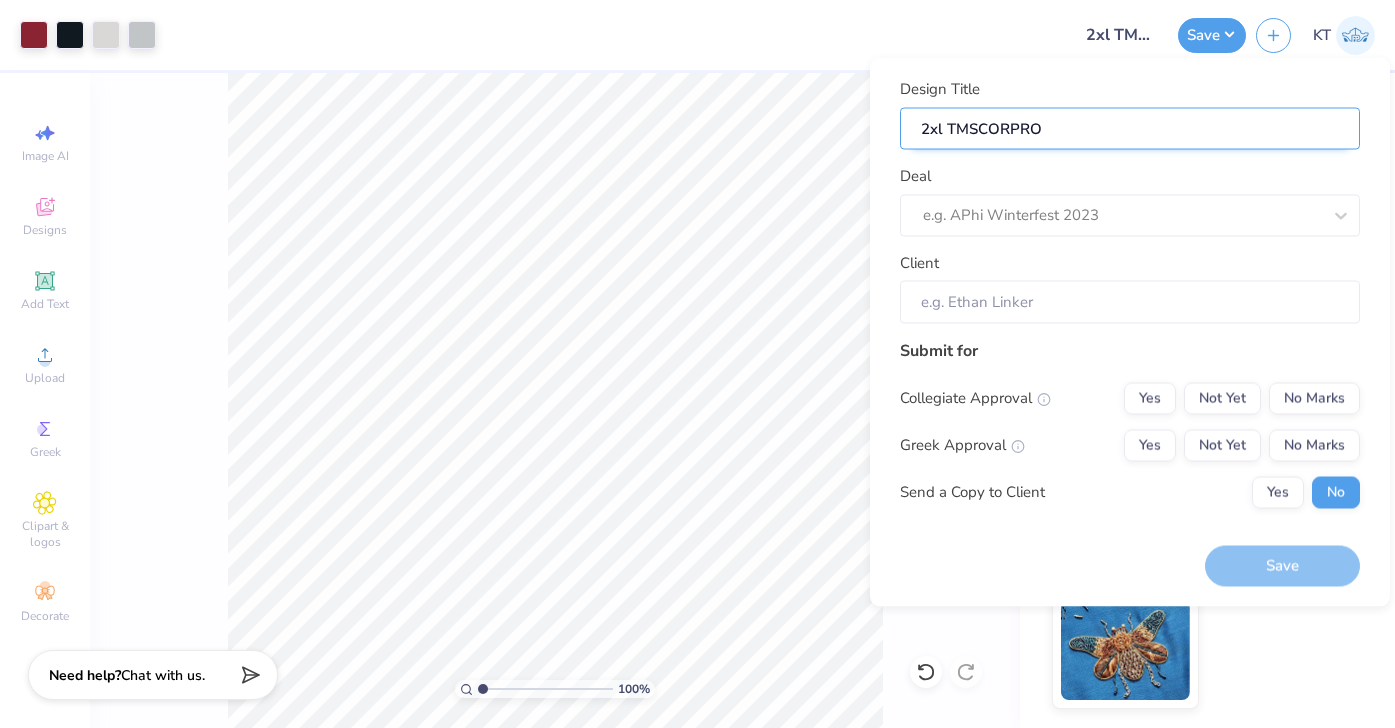 type on "2xl TMSCORPRO p" 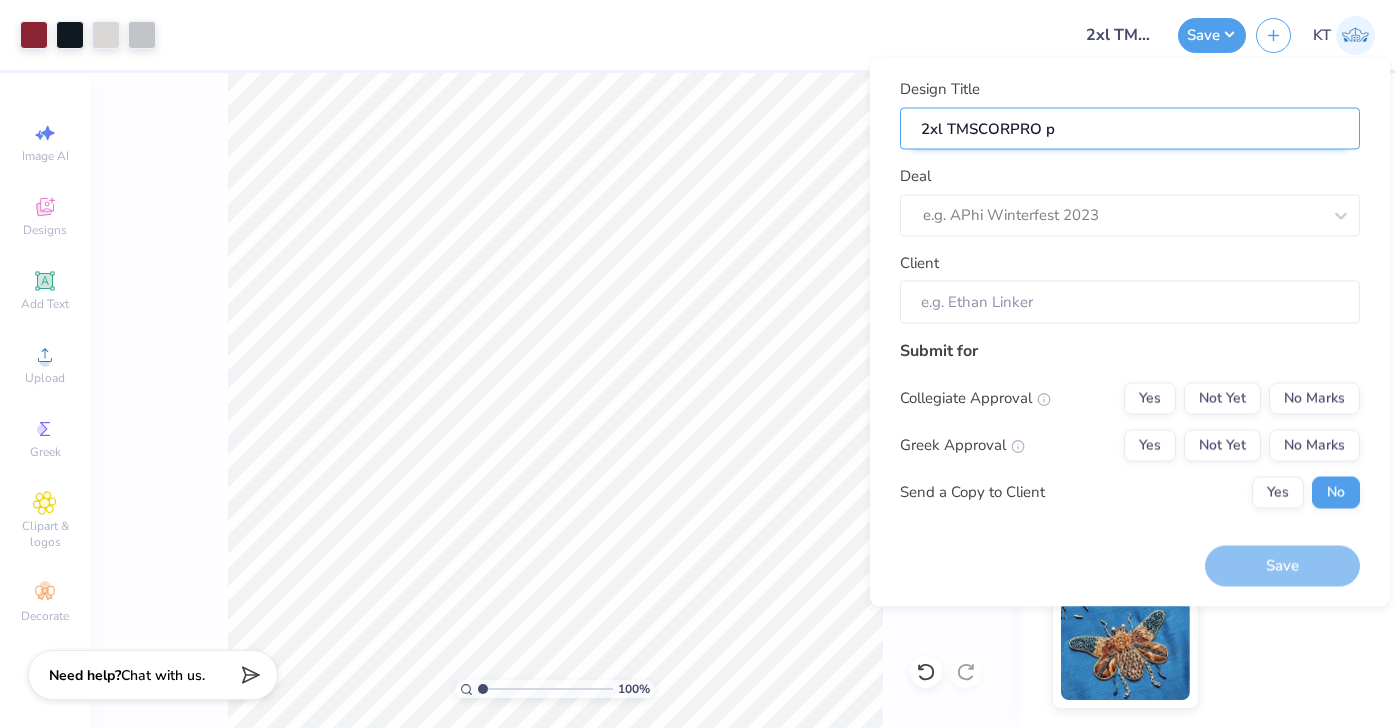 type on "2xl TMSCORPRO po" 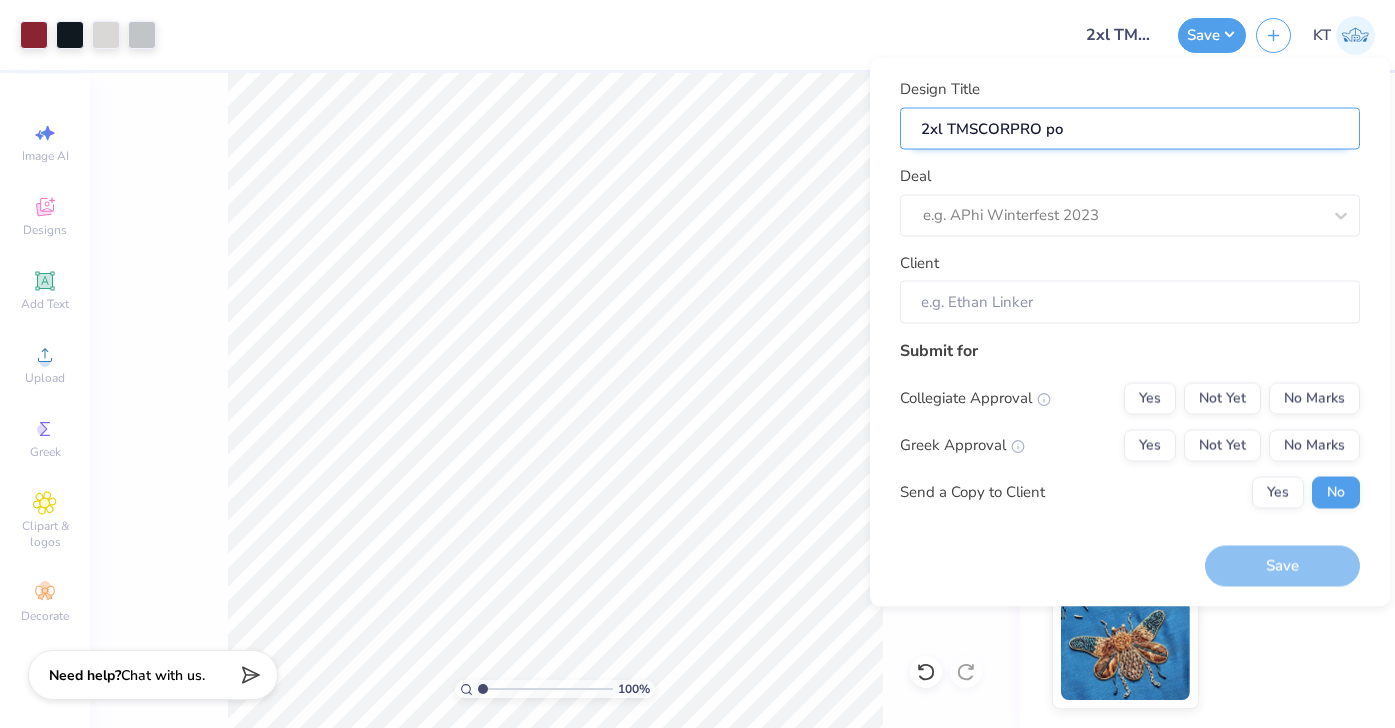 type on "2xl TMSCORPRO pol" 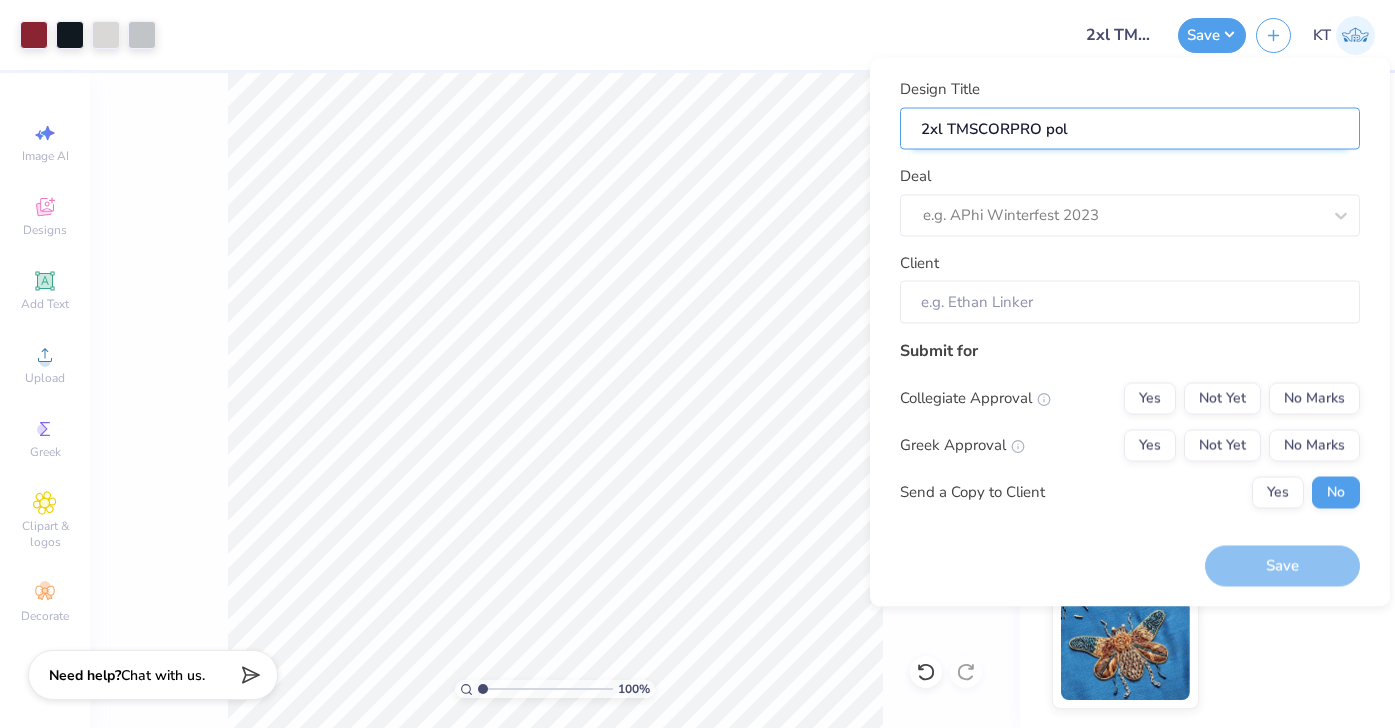type on "2xl TMSCORPRO polo" 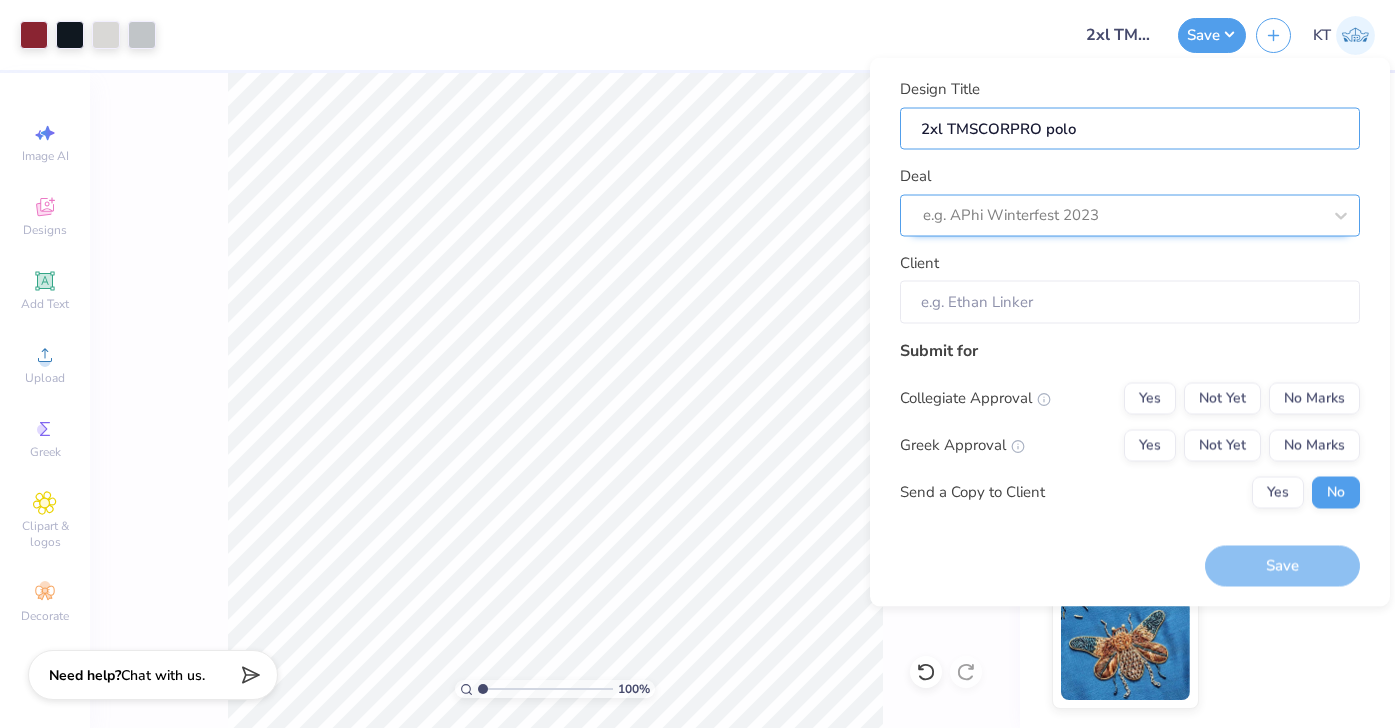 type on "2xl TMSCORPRO polo" 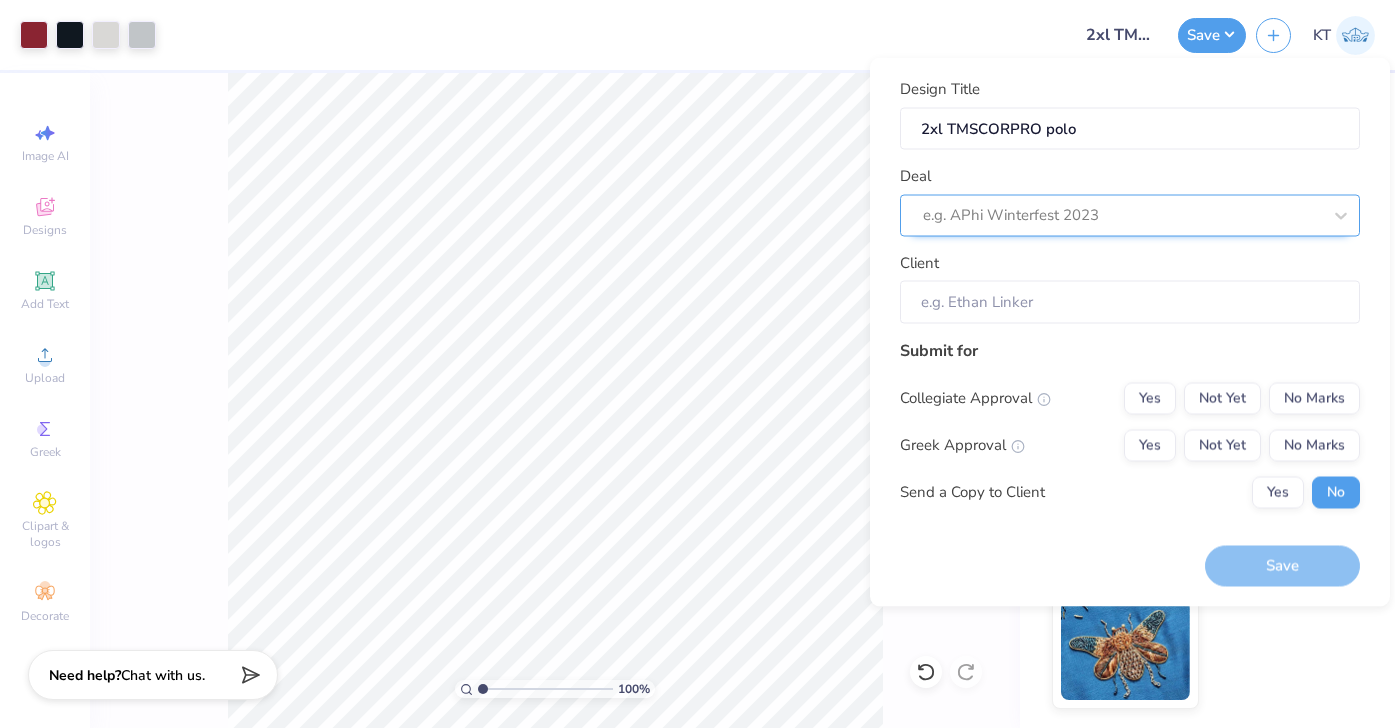 click at bounding box center [1122, 215] 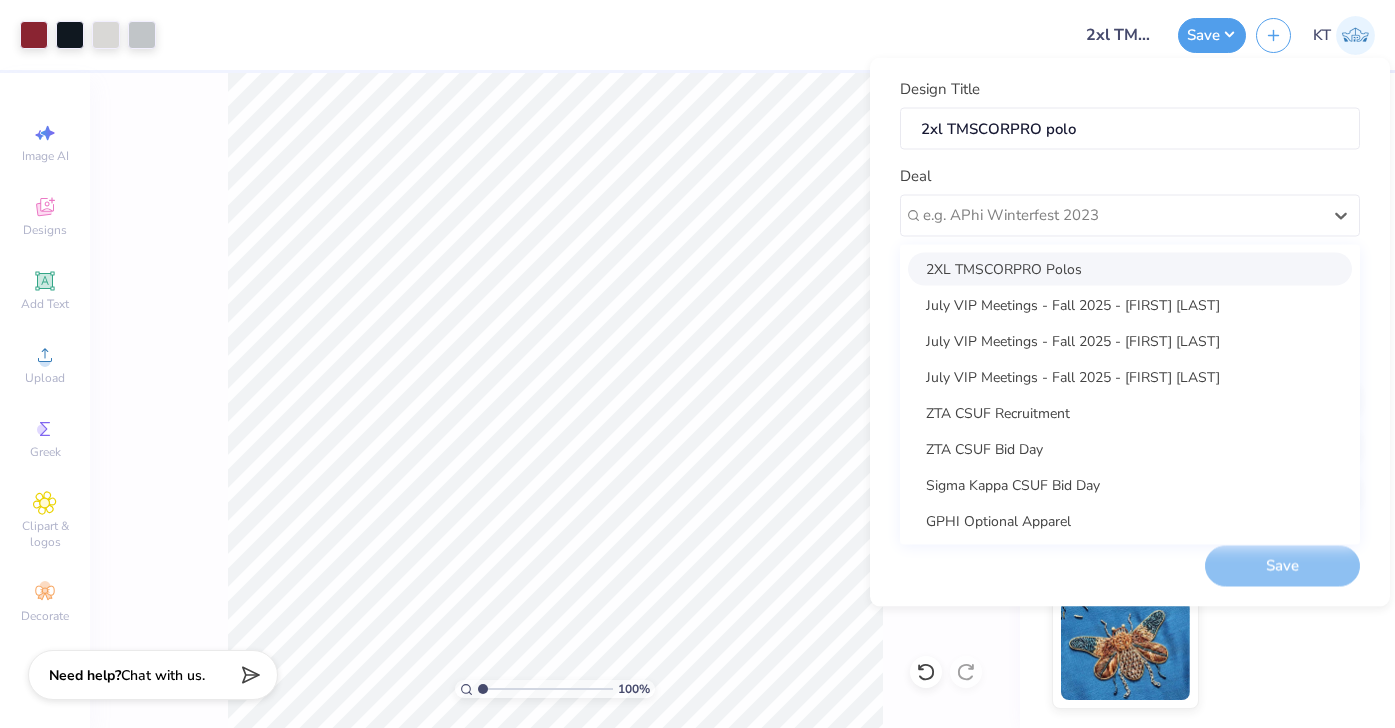 click on "2XL TMSCORPRO Polos" at bounding box center [1130, 268] 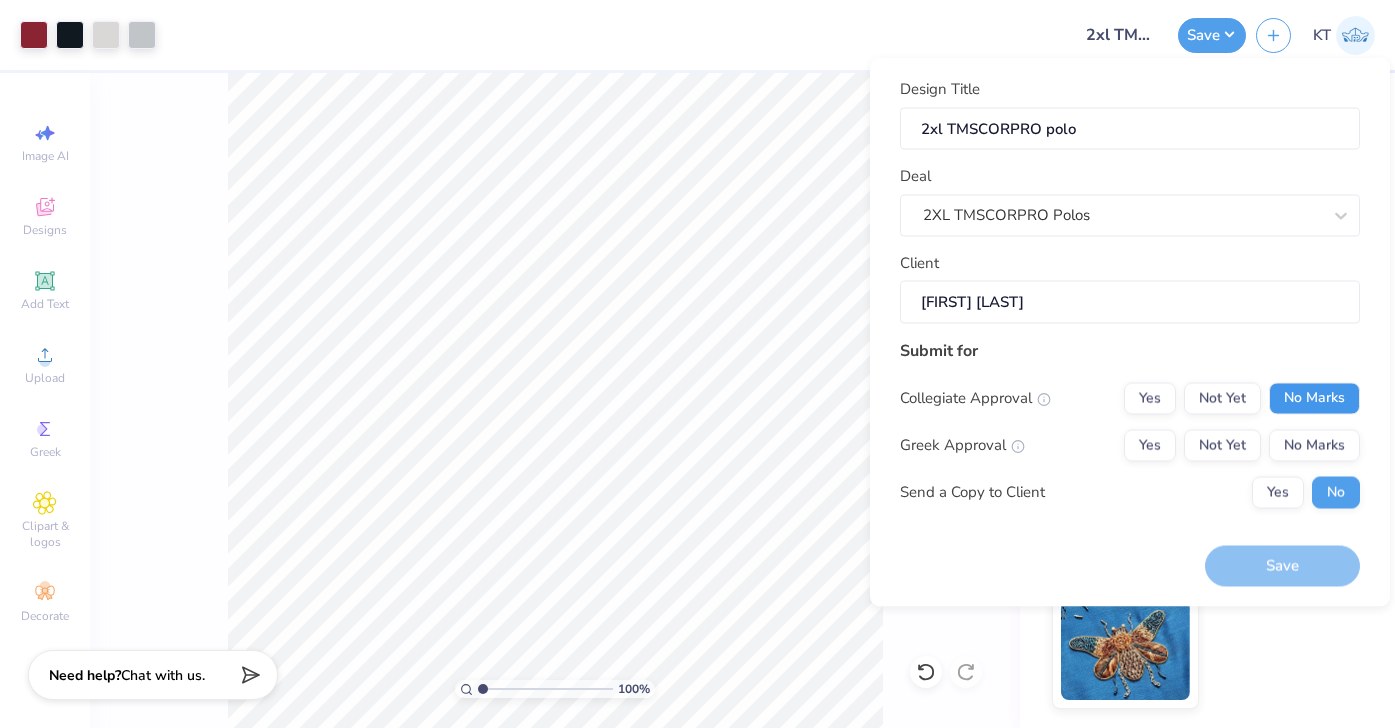 click on "No Marks" at bounding box center [1314, 398] 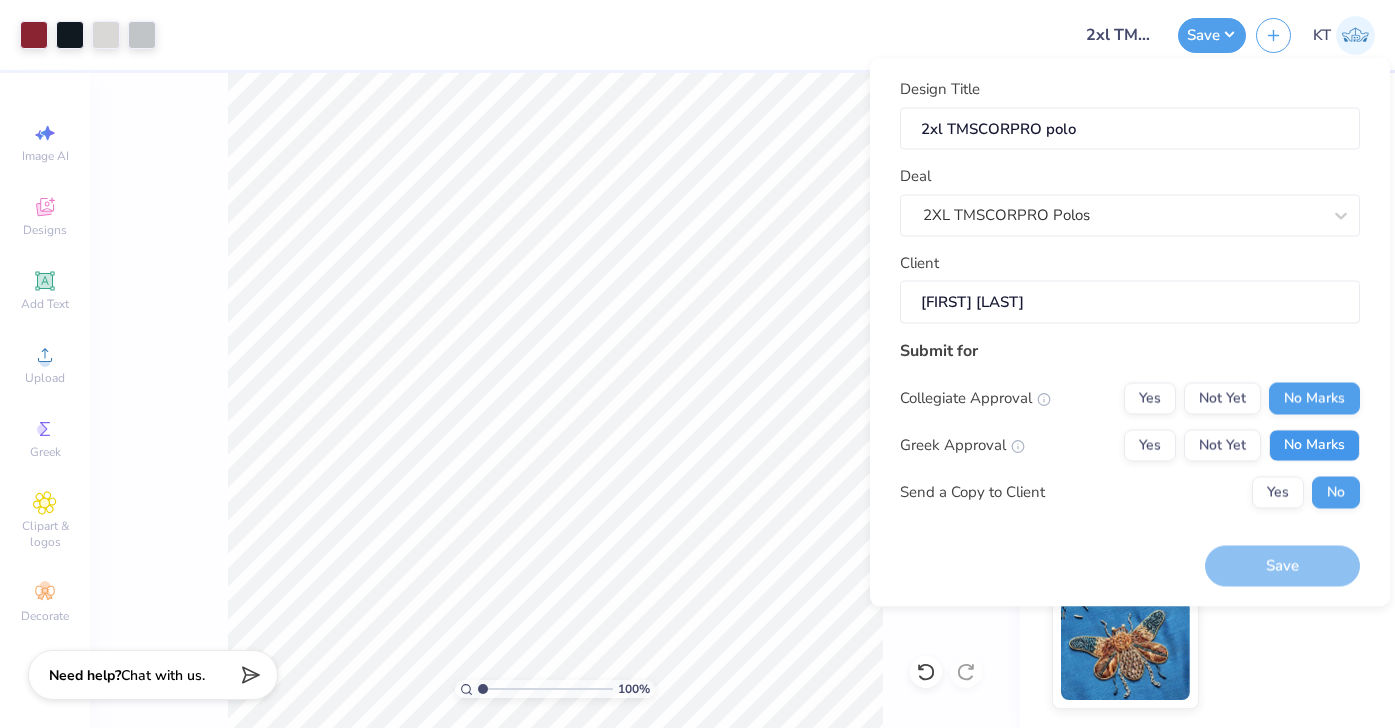 click on "No Marks" at bounding box center [1314, 445] 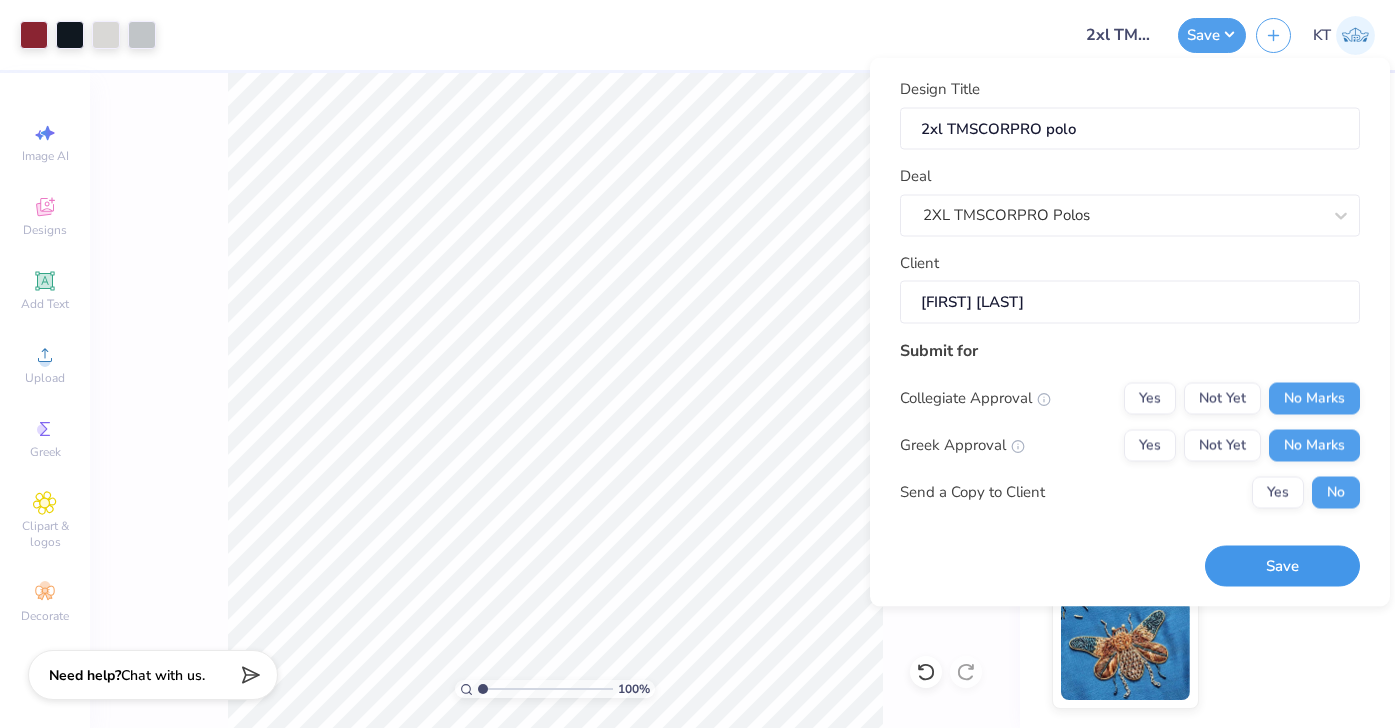 click on "Save" at bounding box center (1282, 566) 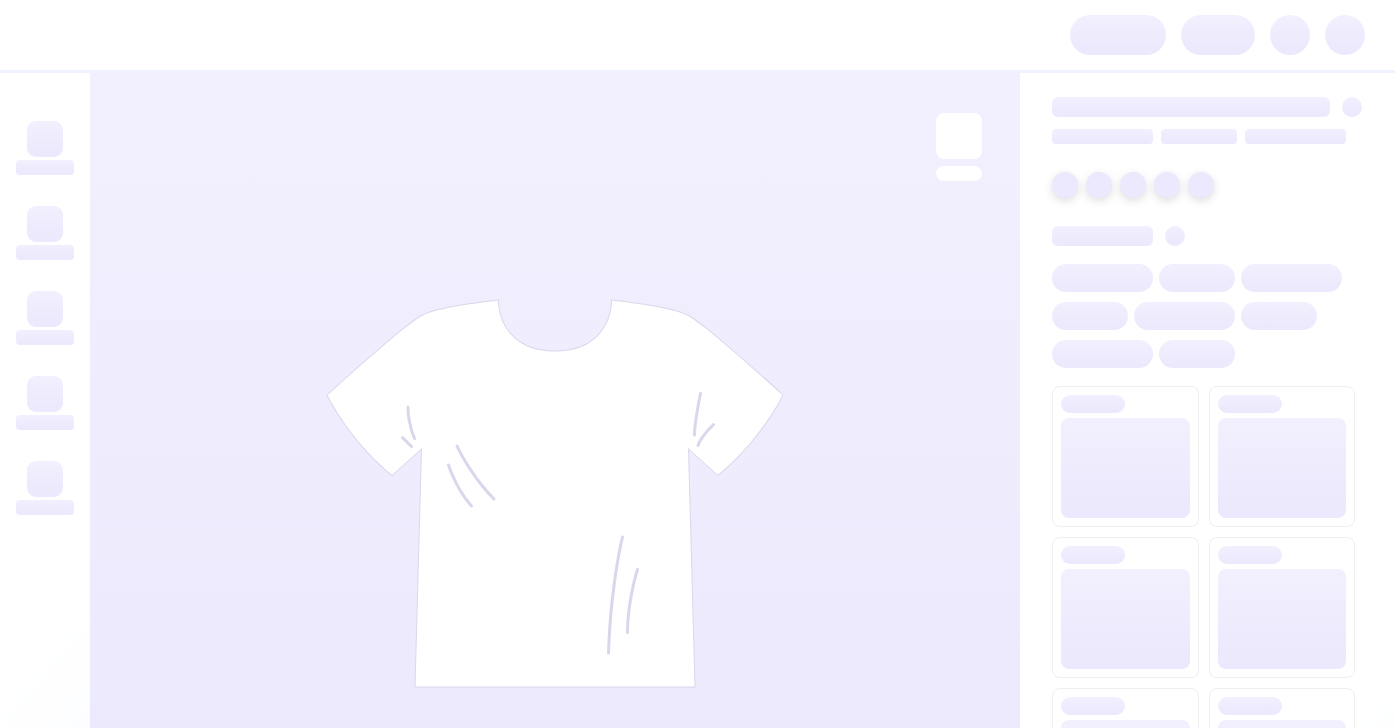 scroll, scrollTop: 0, scrollLeft: 0, axis: both 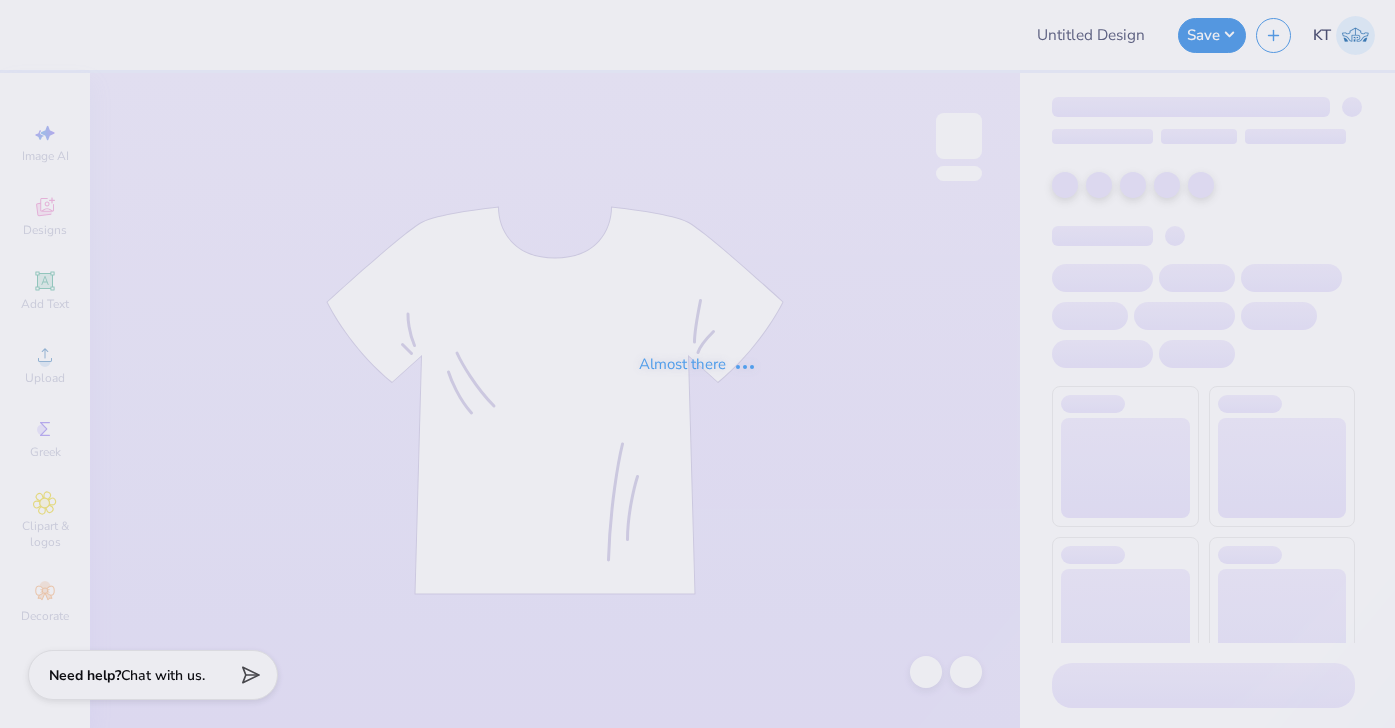 type on "Fix of 151914" 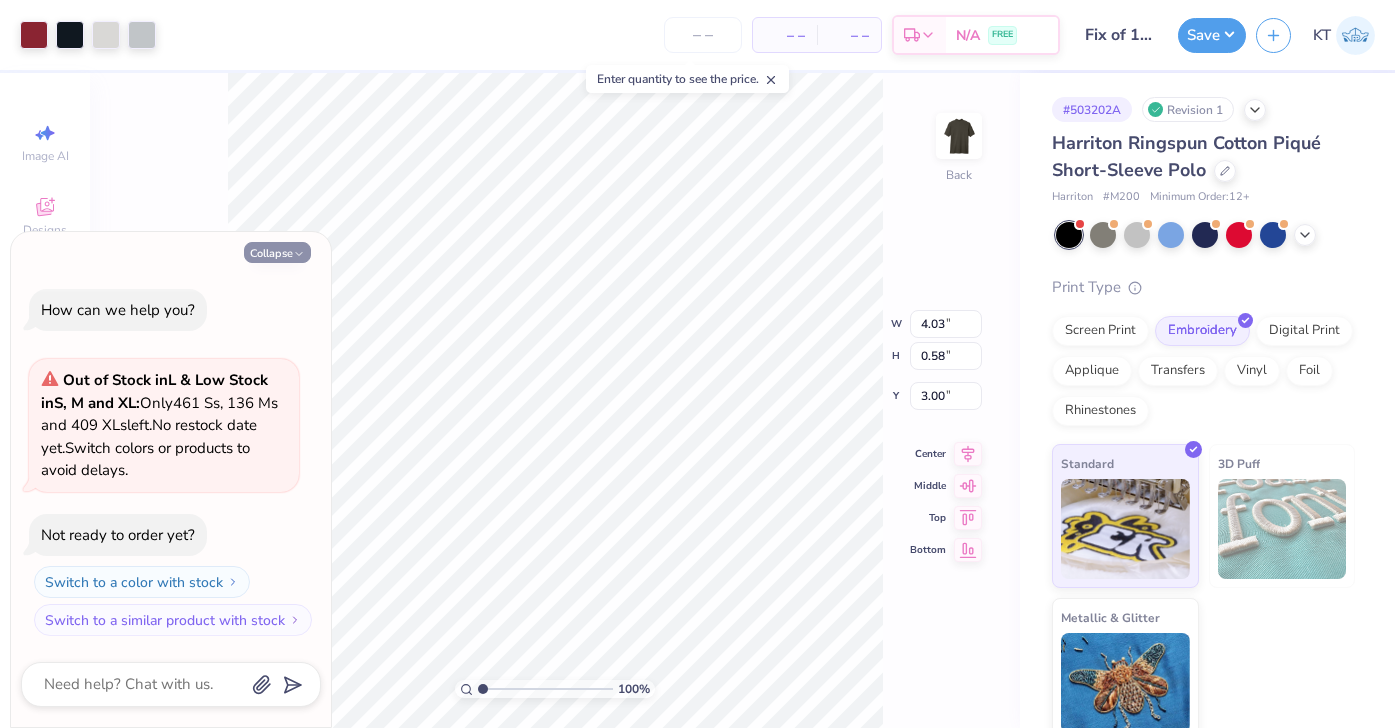 click 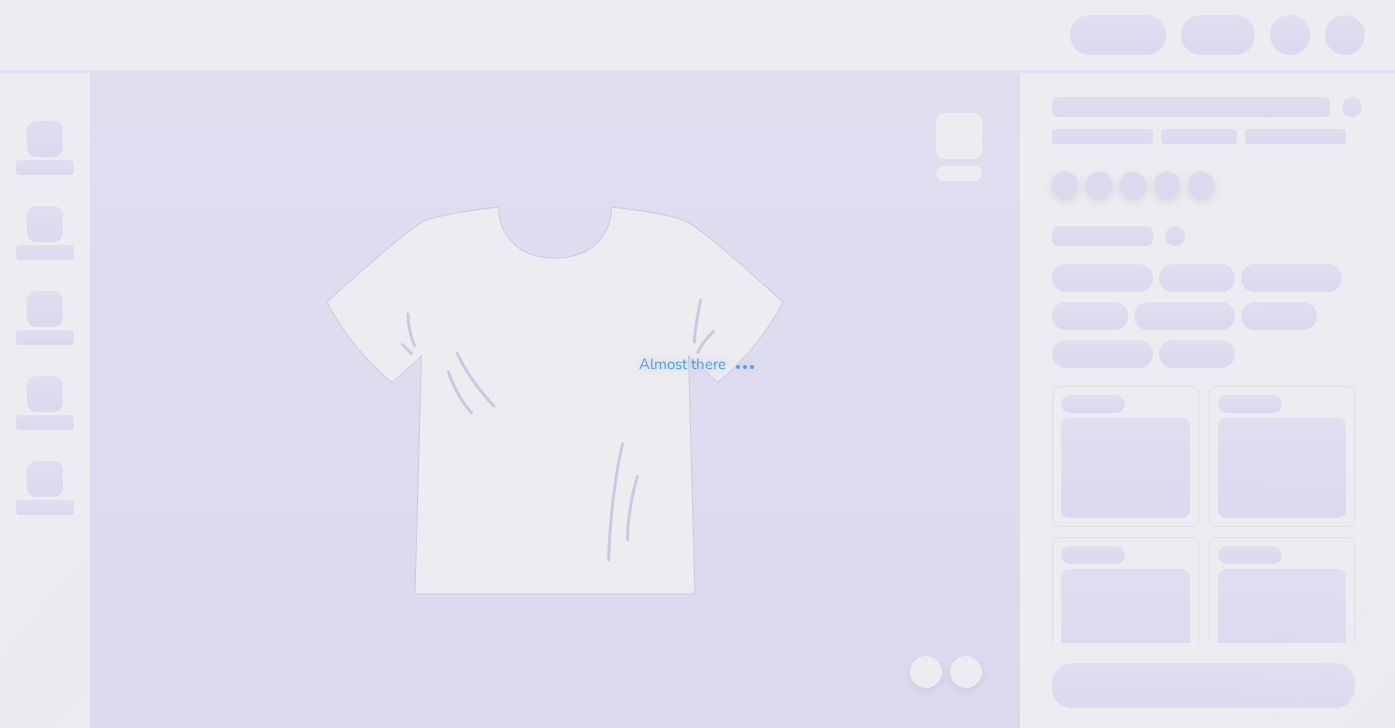 scroll, scrollTop: 0, scrollLeft: 0, axis: both 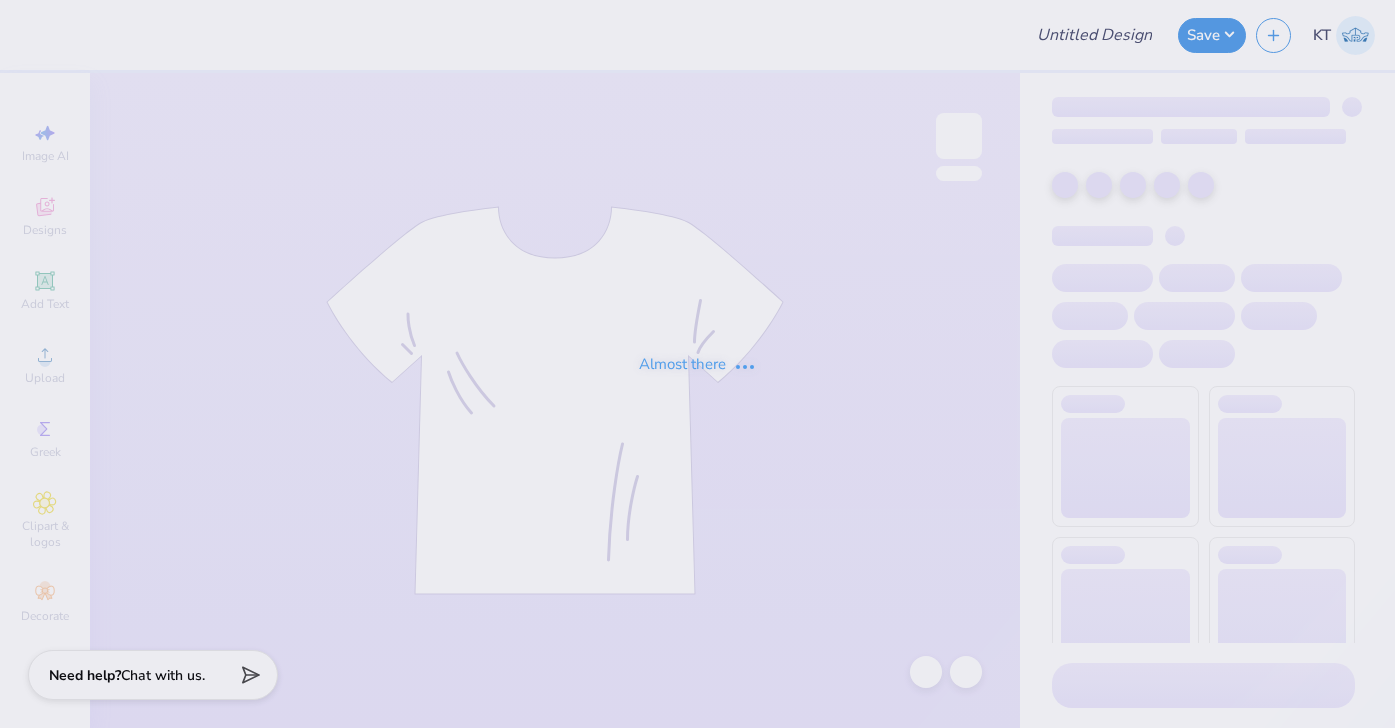 type on "zta bid day" 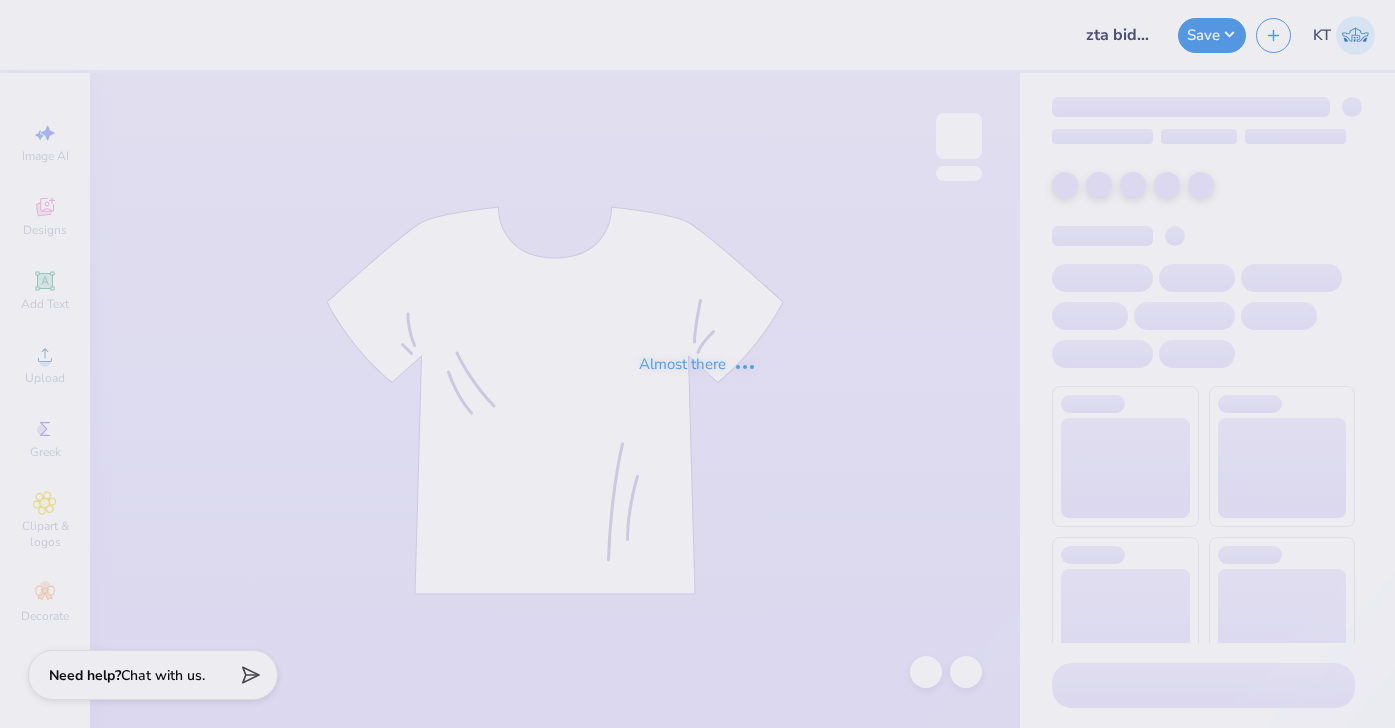 scroll, scrollTop: 0, scrollLeft: 0, axis: both 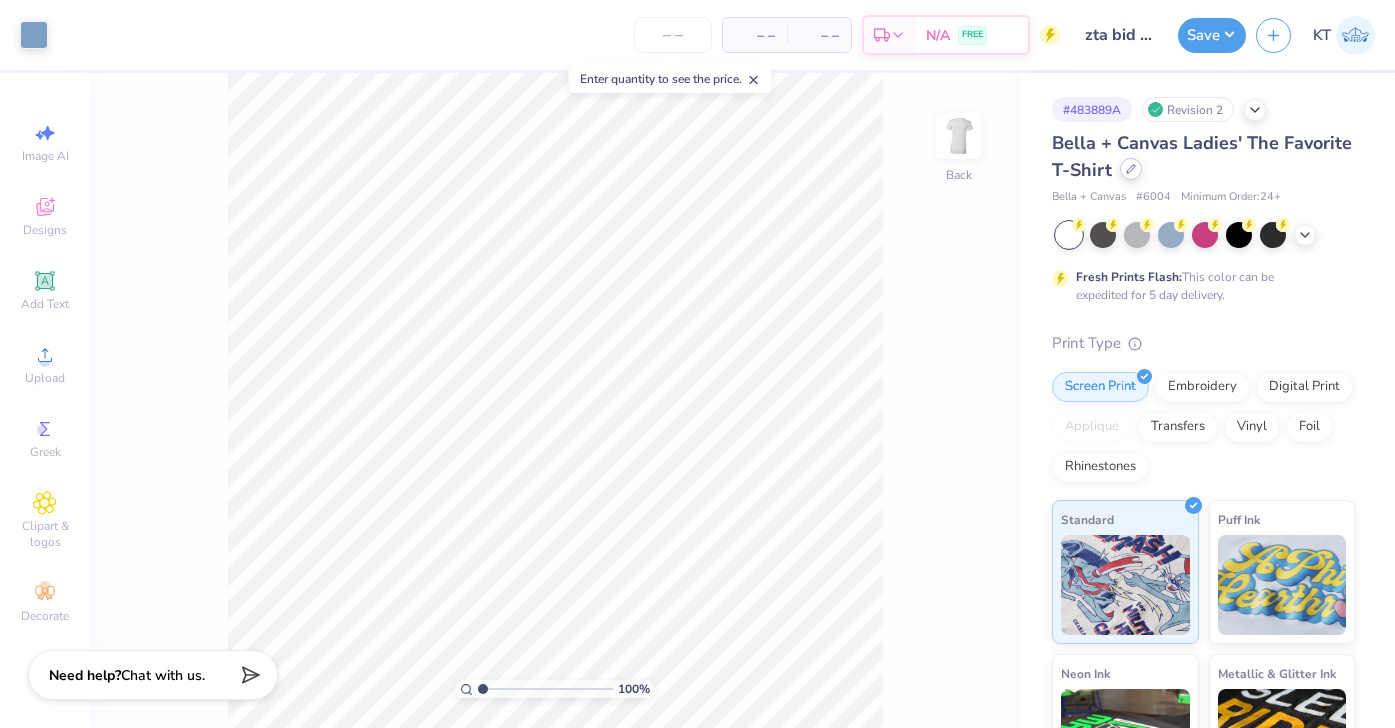 click at bounding box center [1131, 169] 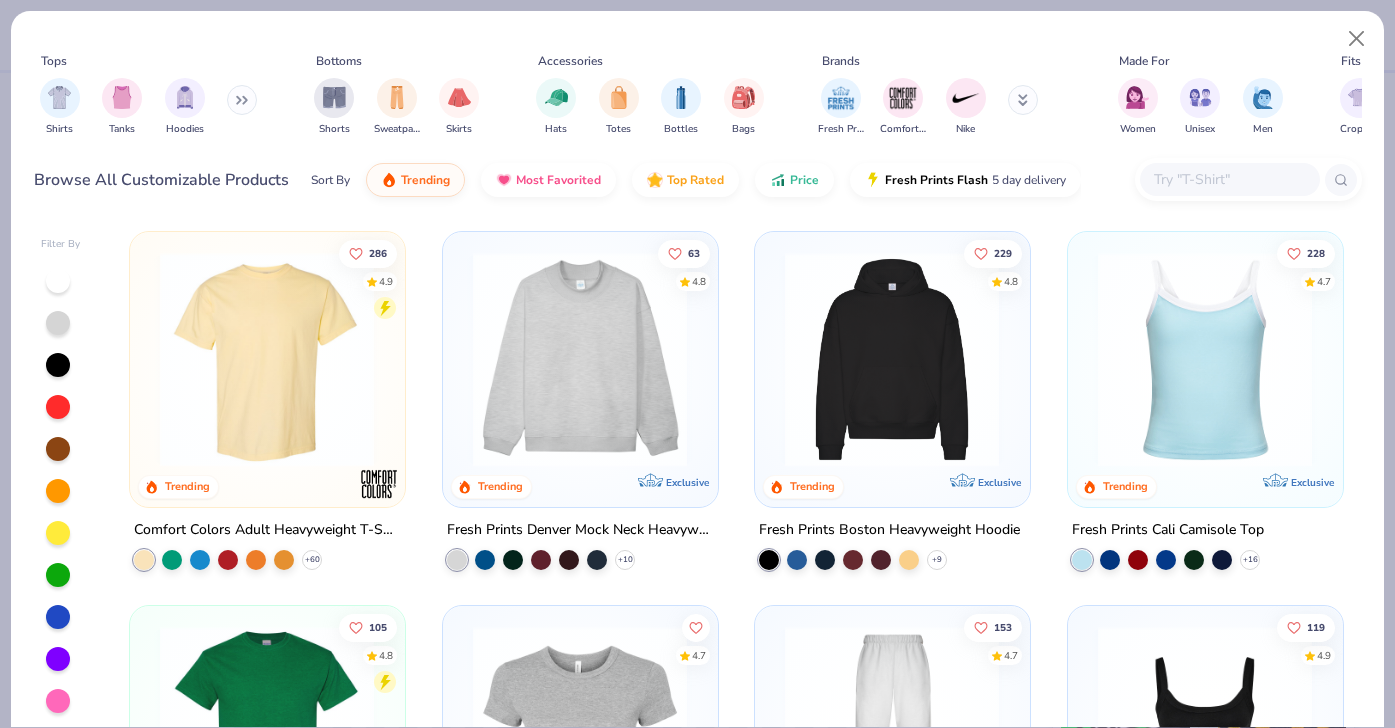 click at bounding box center [1229, 179] 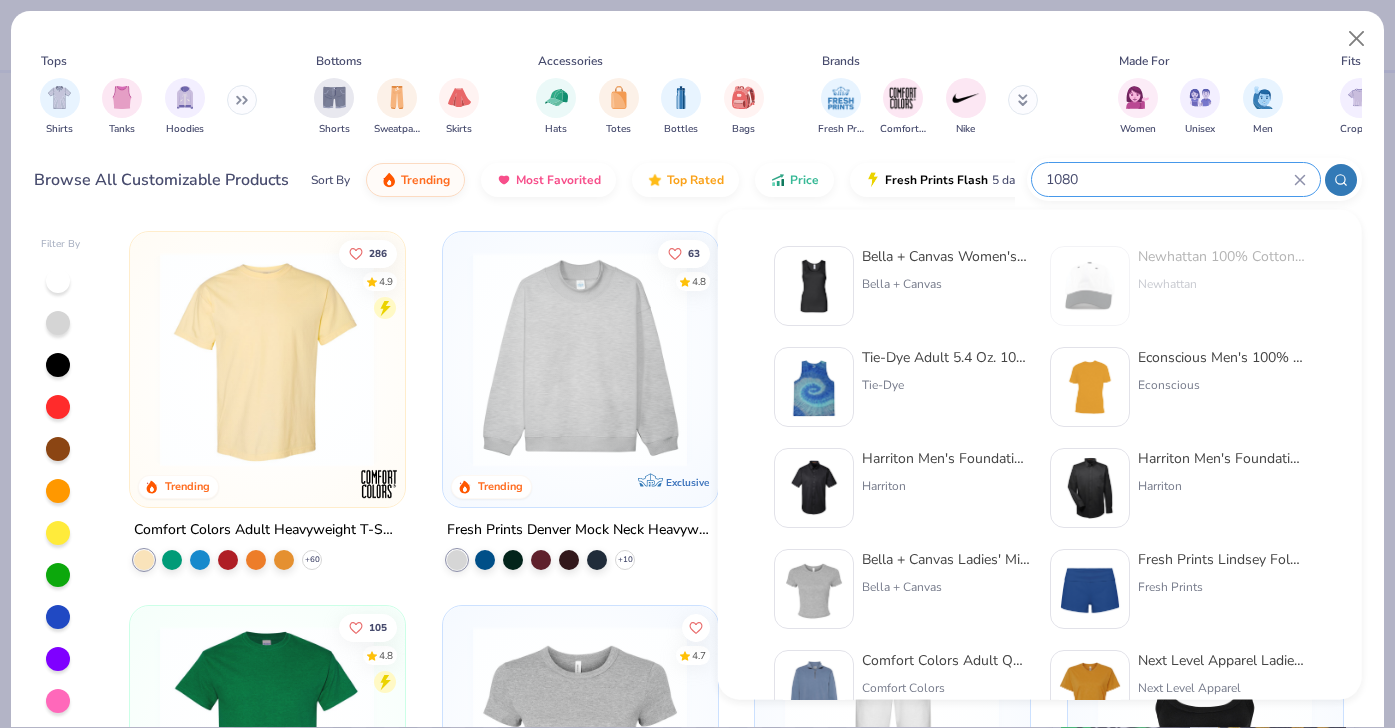 type on "1080" 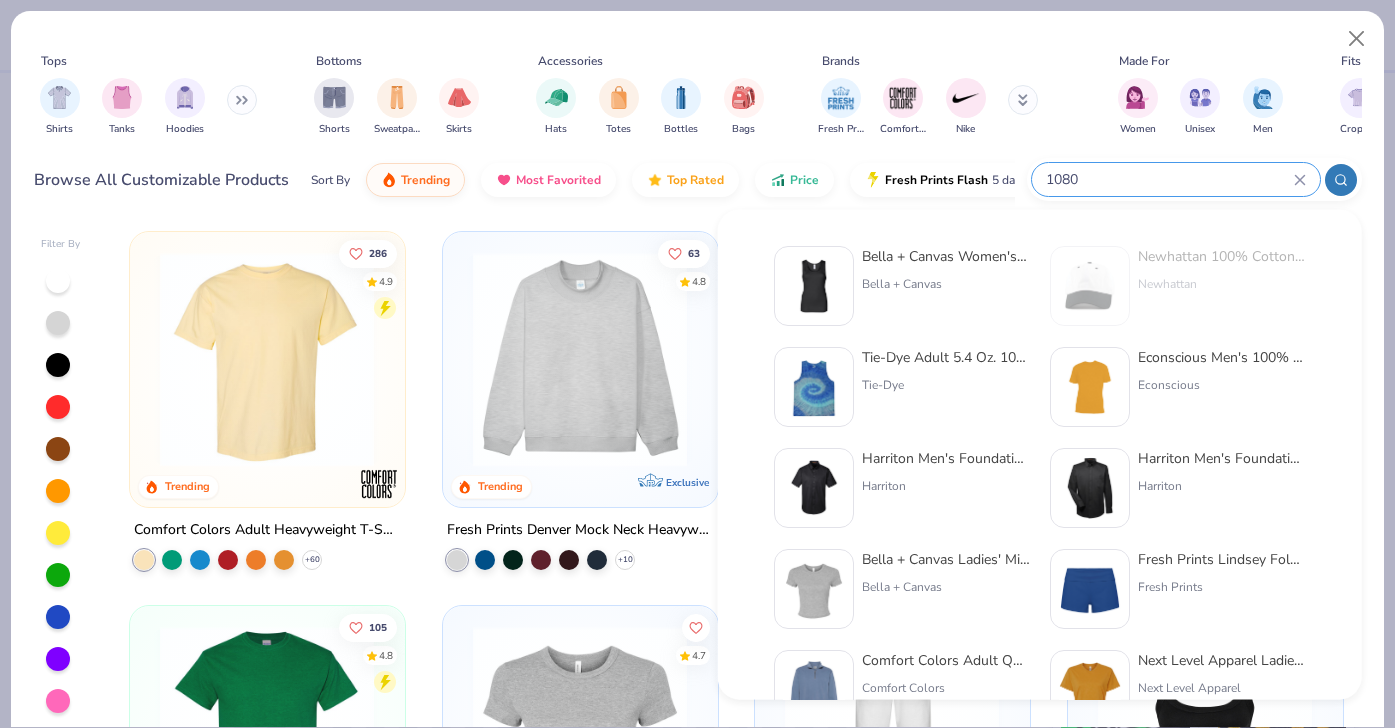 click on "Bella + Canvas Women's Baby Rib Tank" at bounding box center (946, 256) 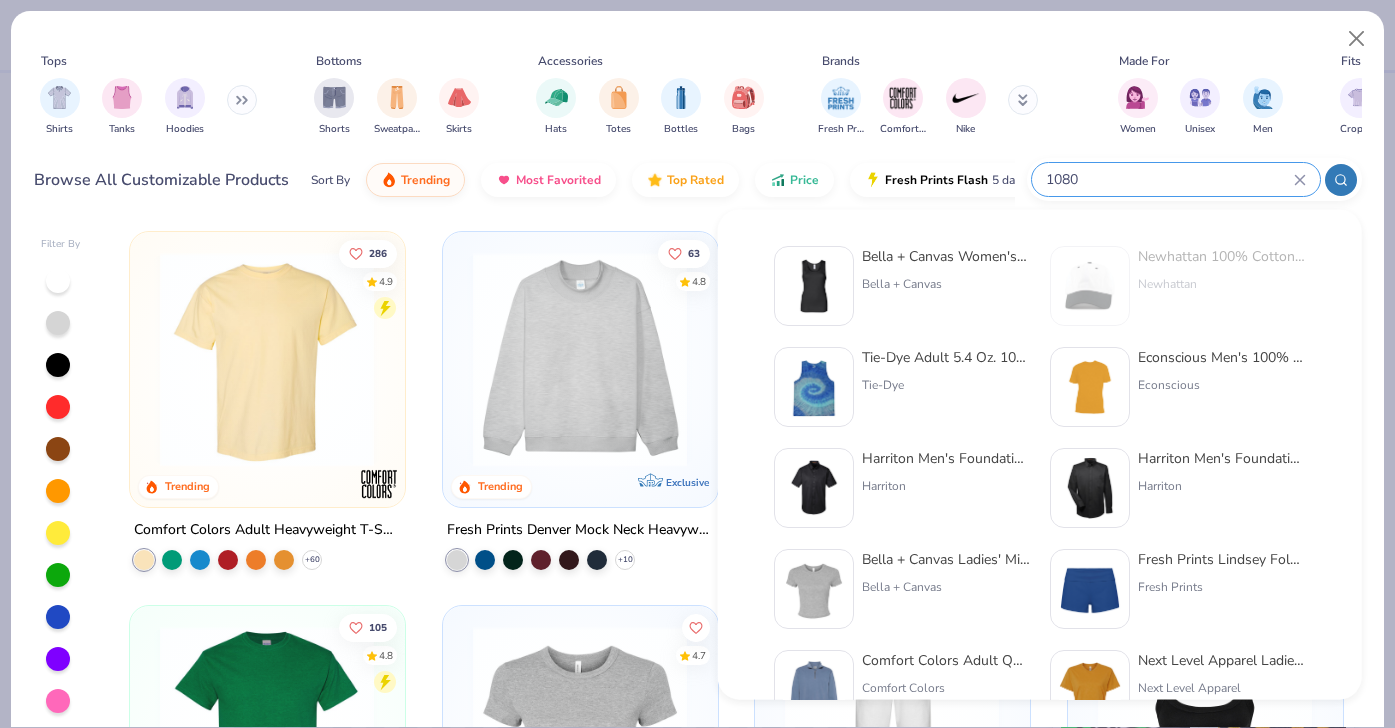 type 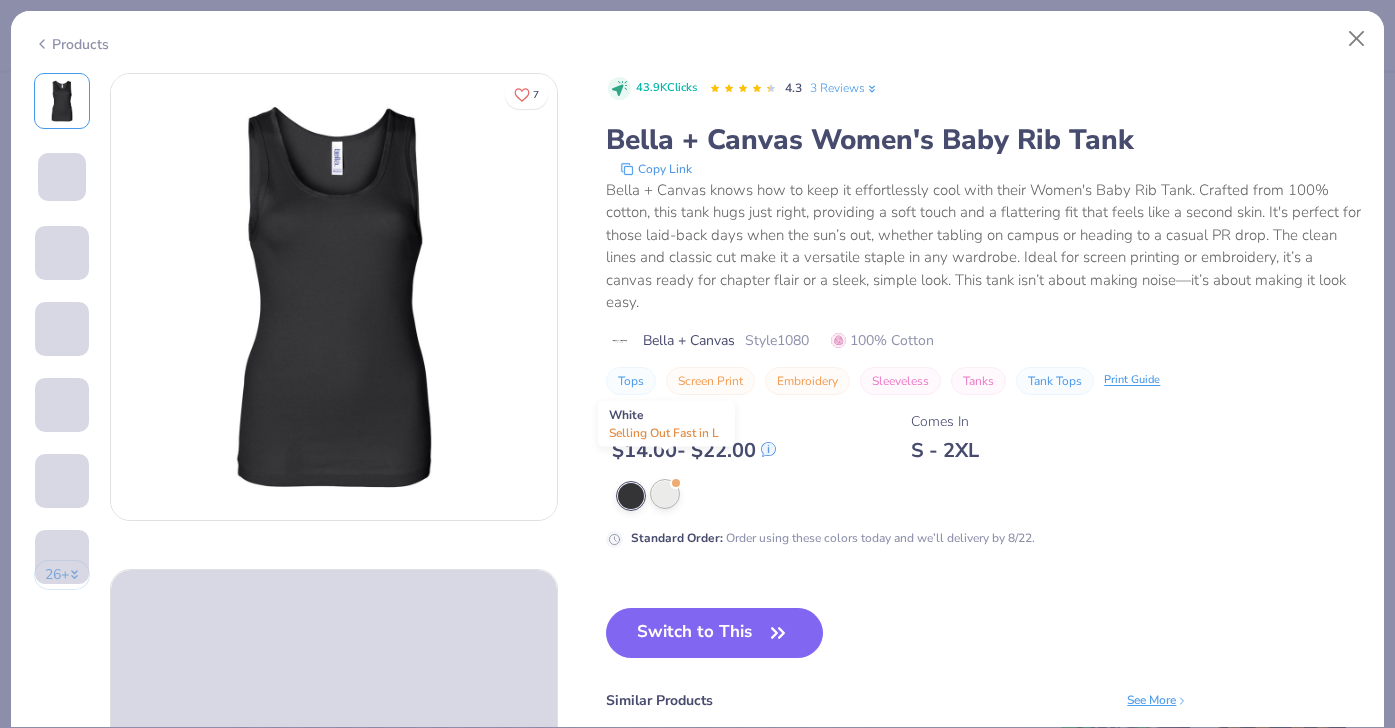 click at bounding box center [665, 494] 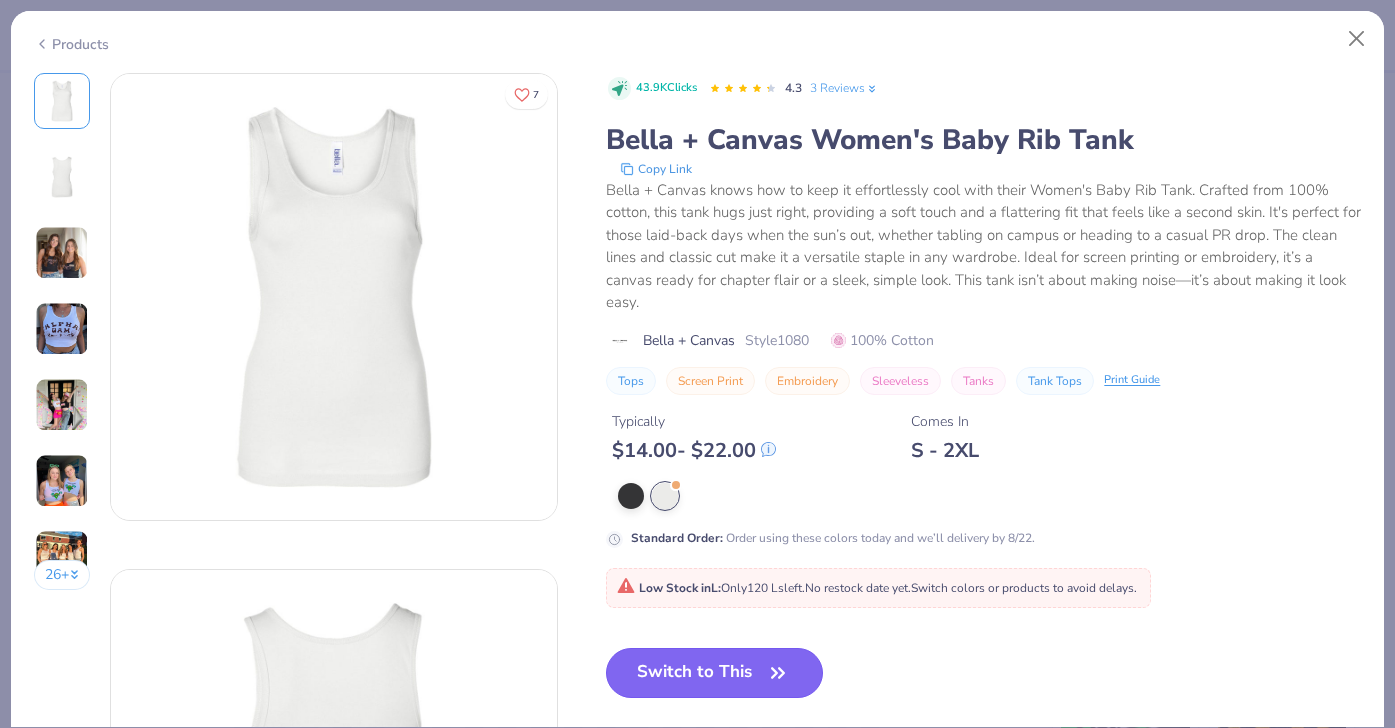 click on "Switch to This" at bounding box center [714, 673] 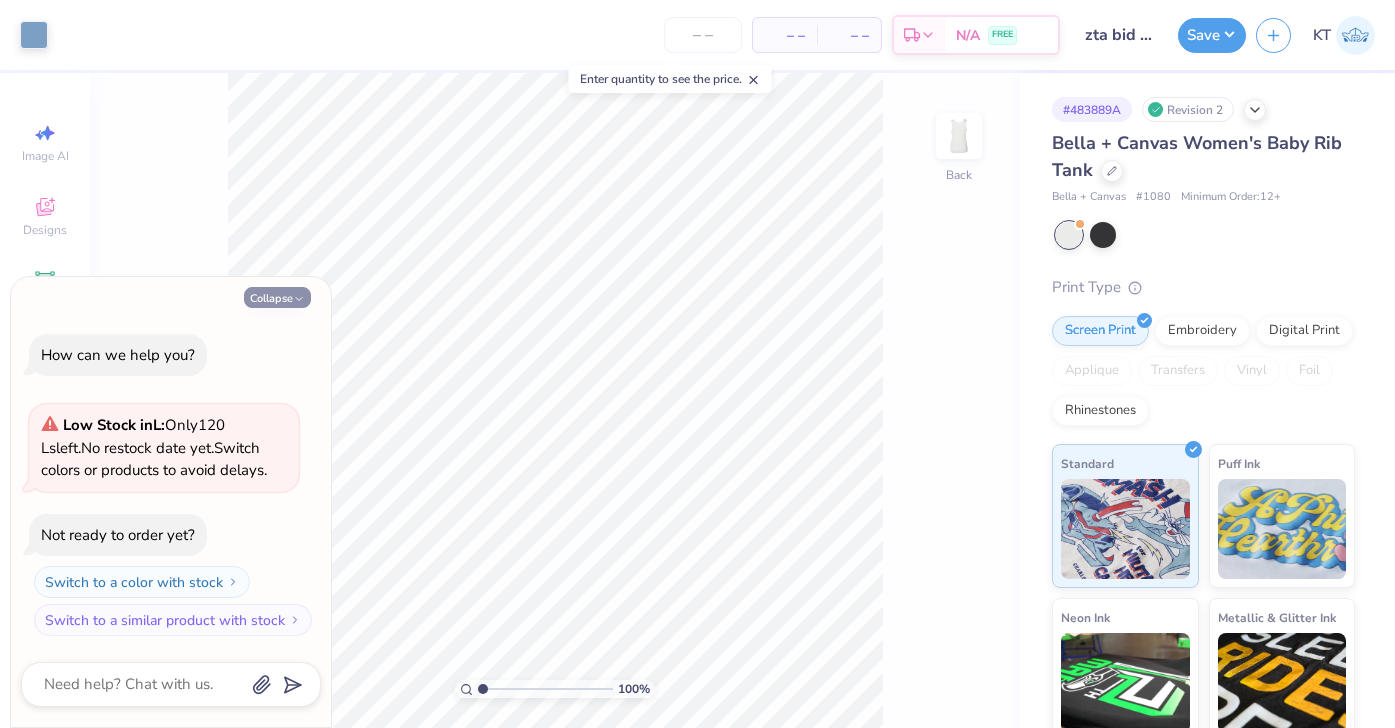 click on "Collapse" at bounding box center [277, 297] 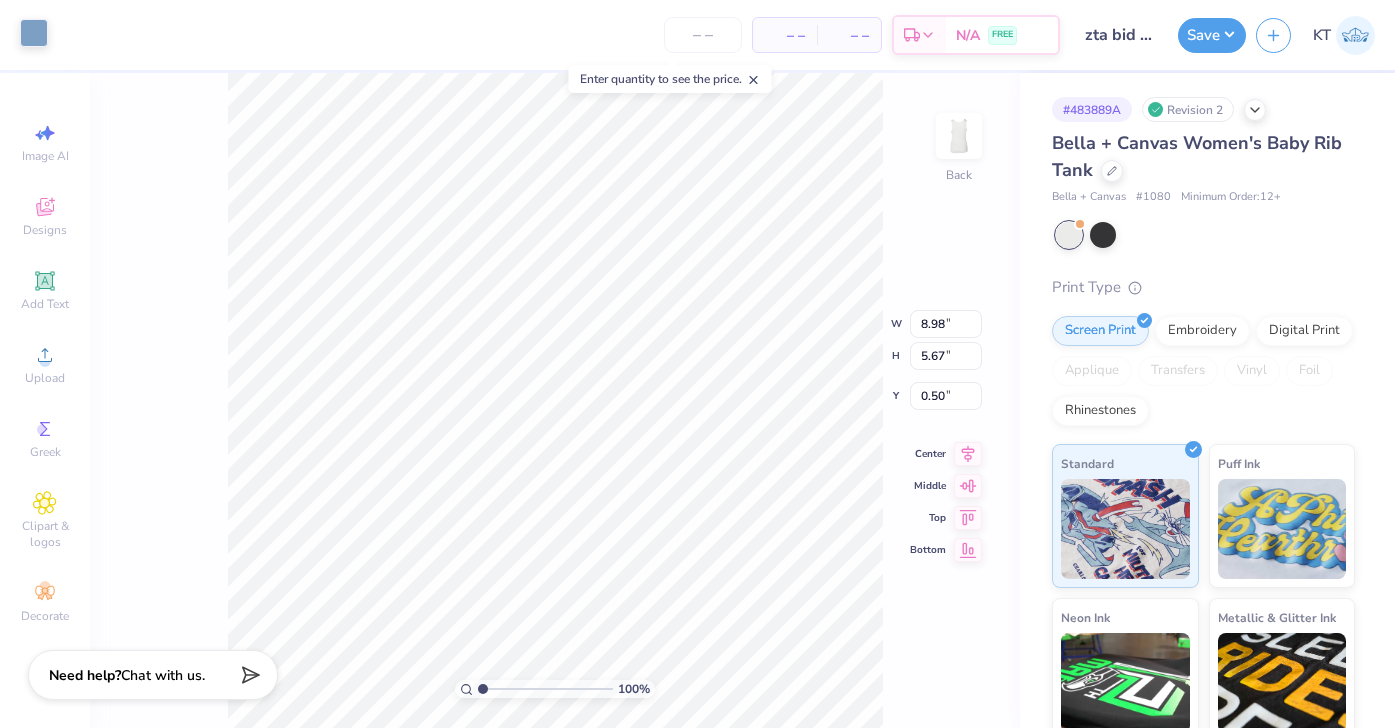 click at bounding box center [34, 33] 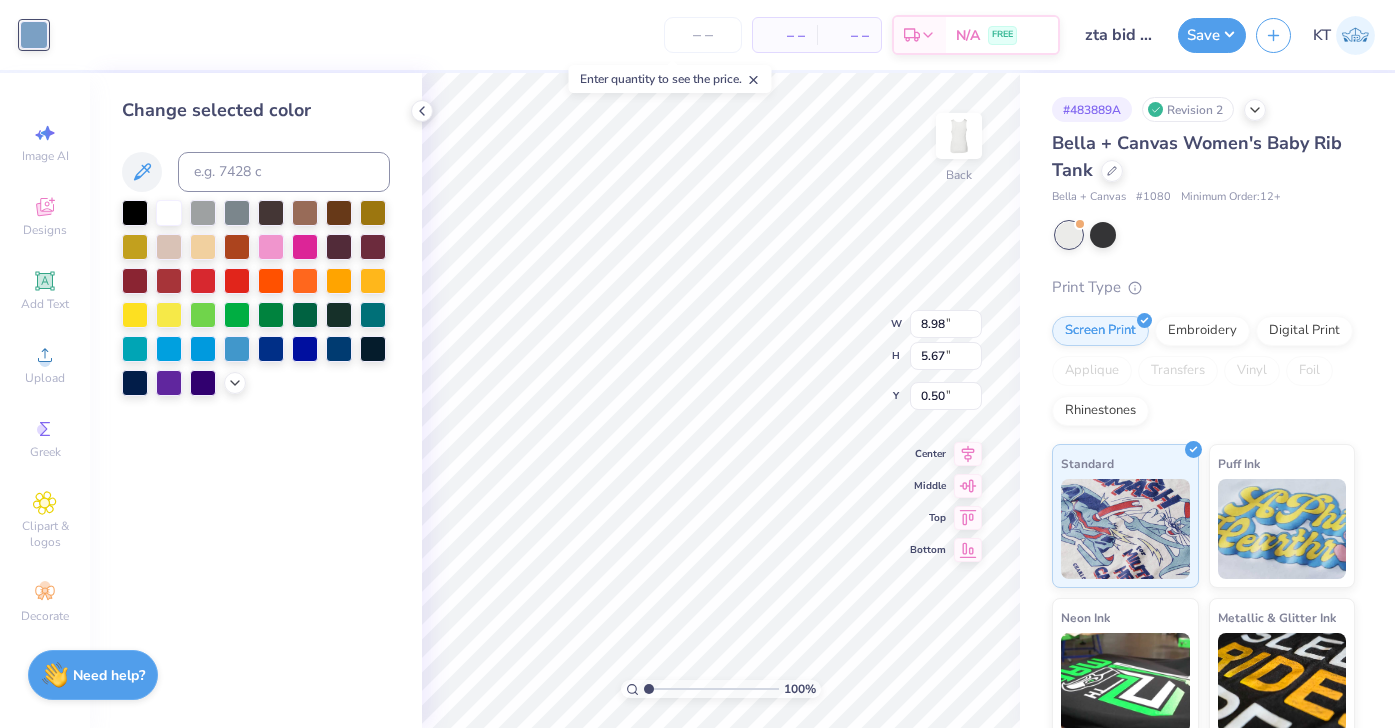 click at bounding box center [256, 298] 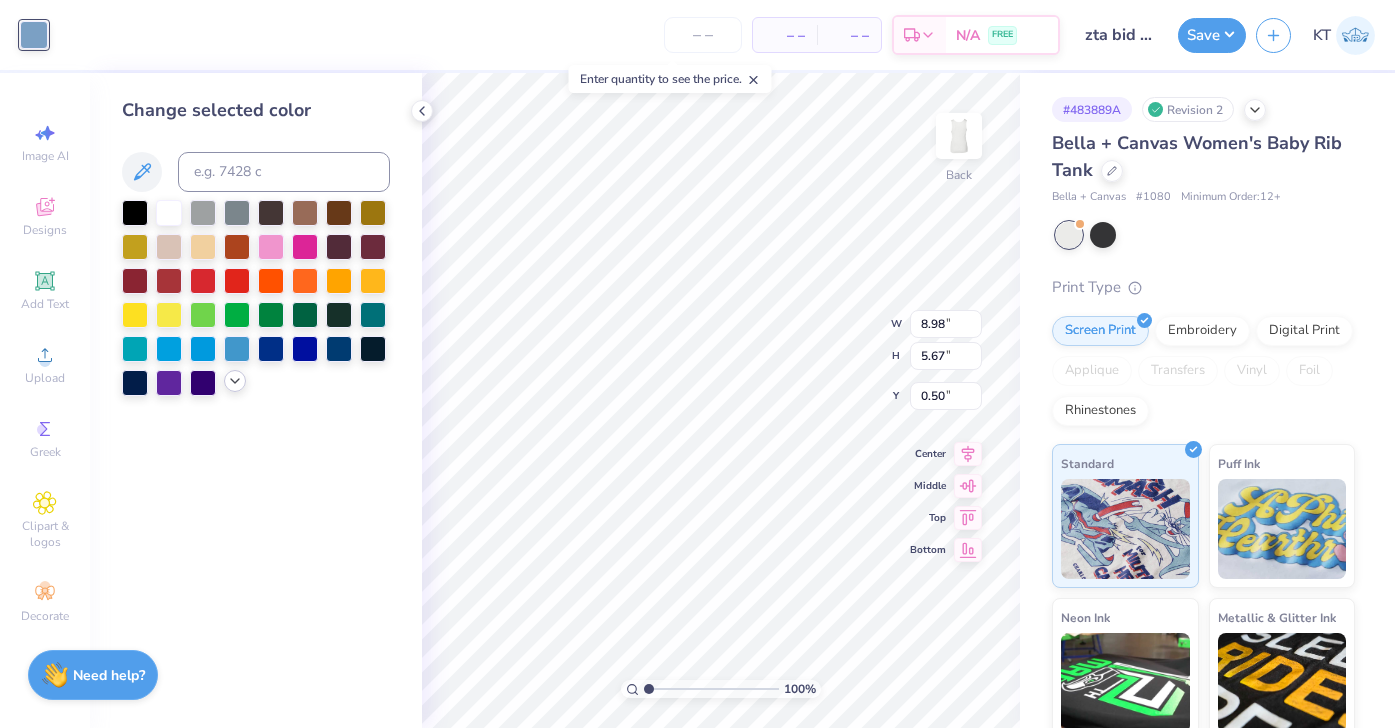 click 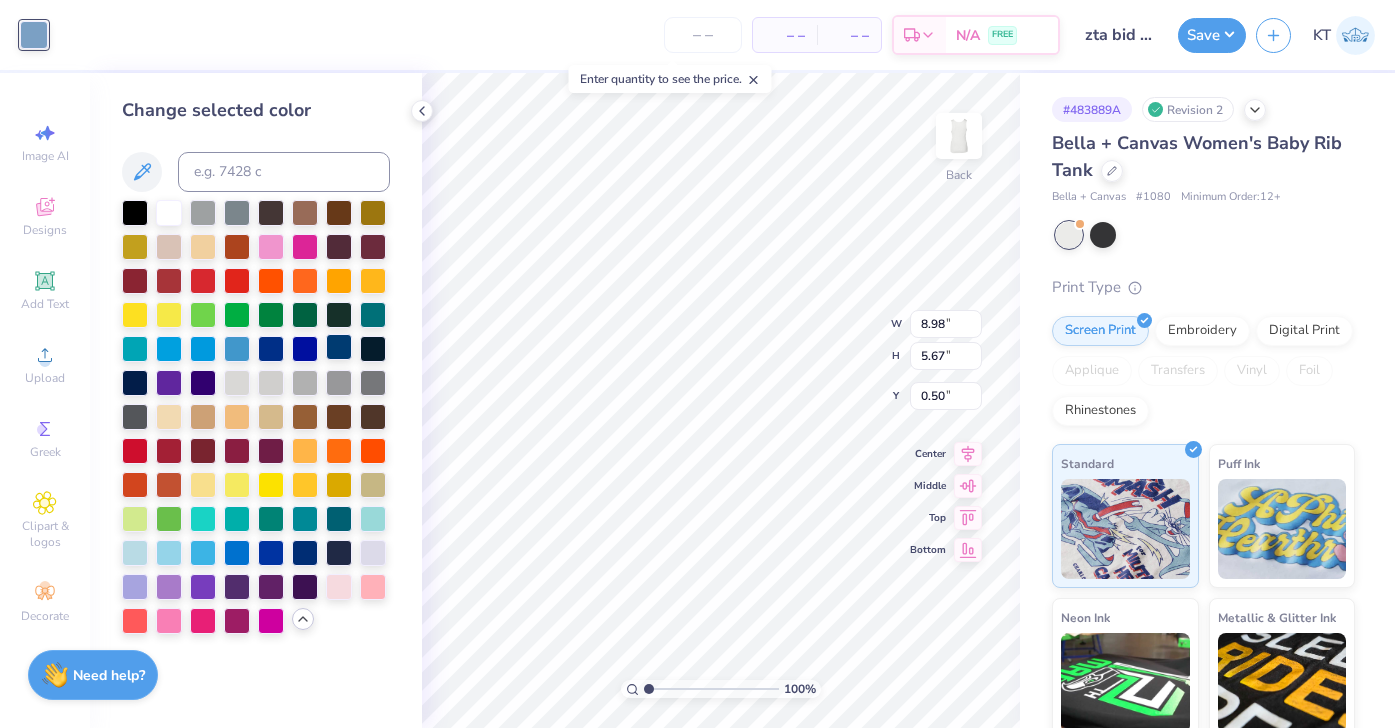 click at bounding box center [339, 347] 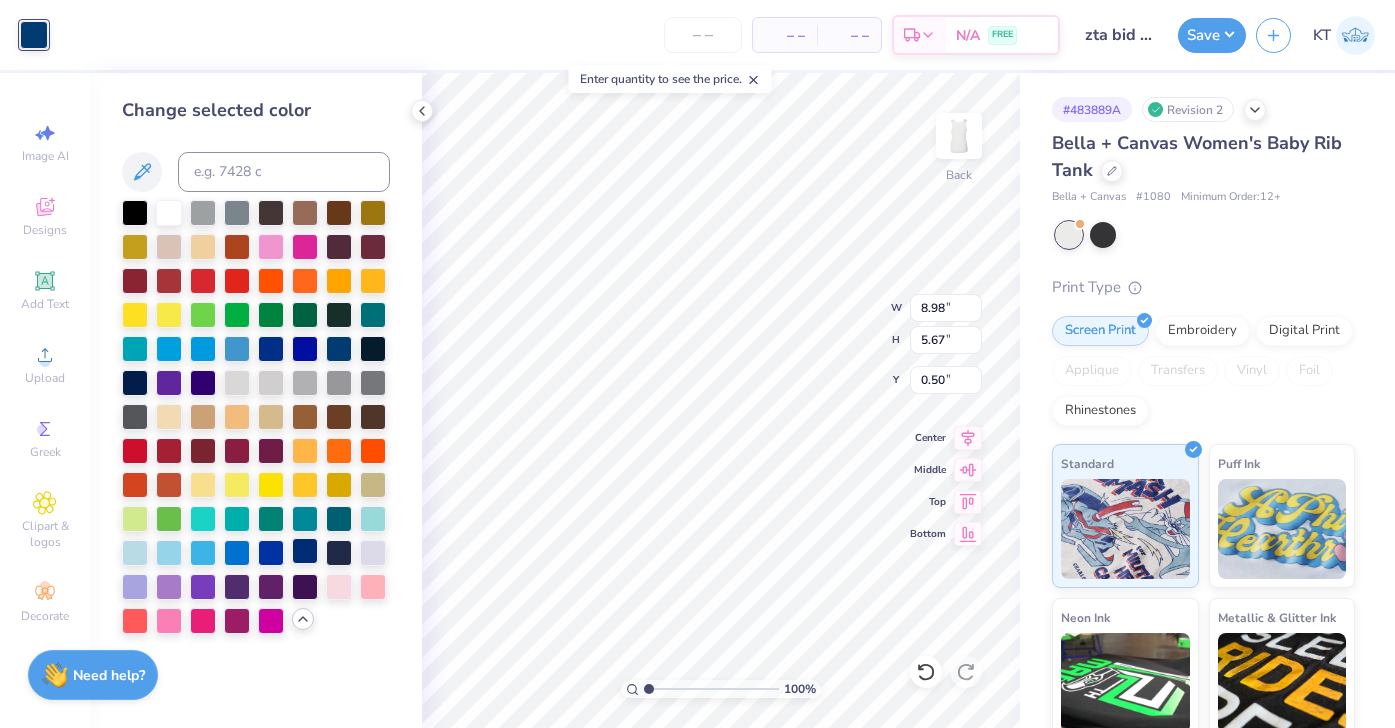 click at bounding box center (305, 551) 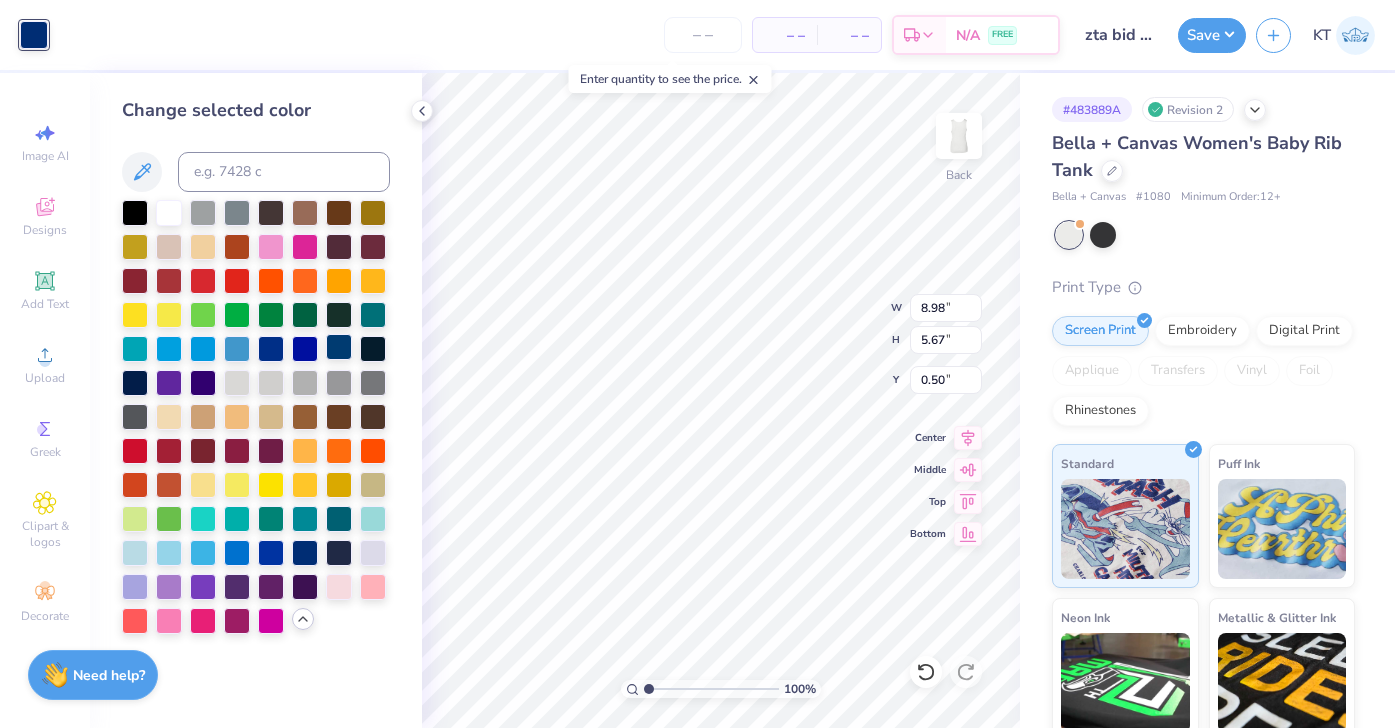 click at bounding box center [339, 347] 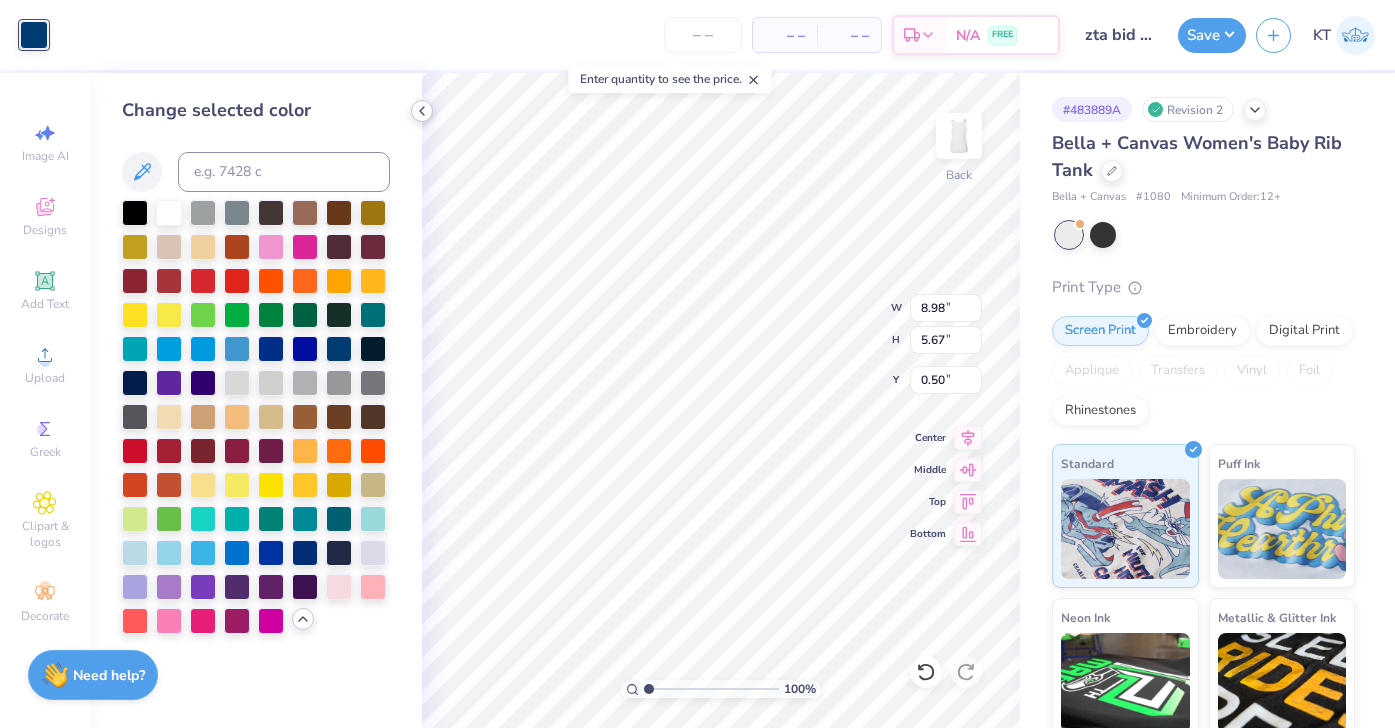 click 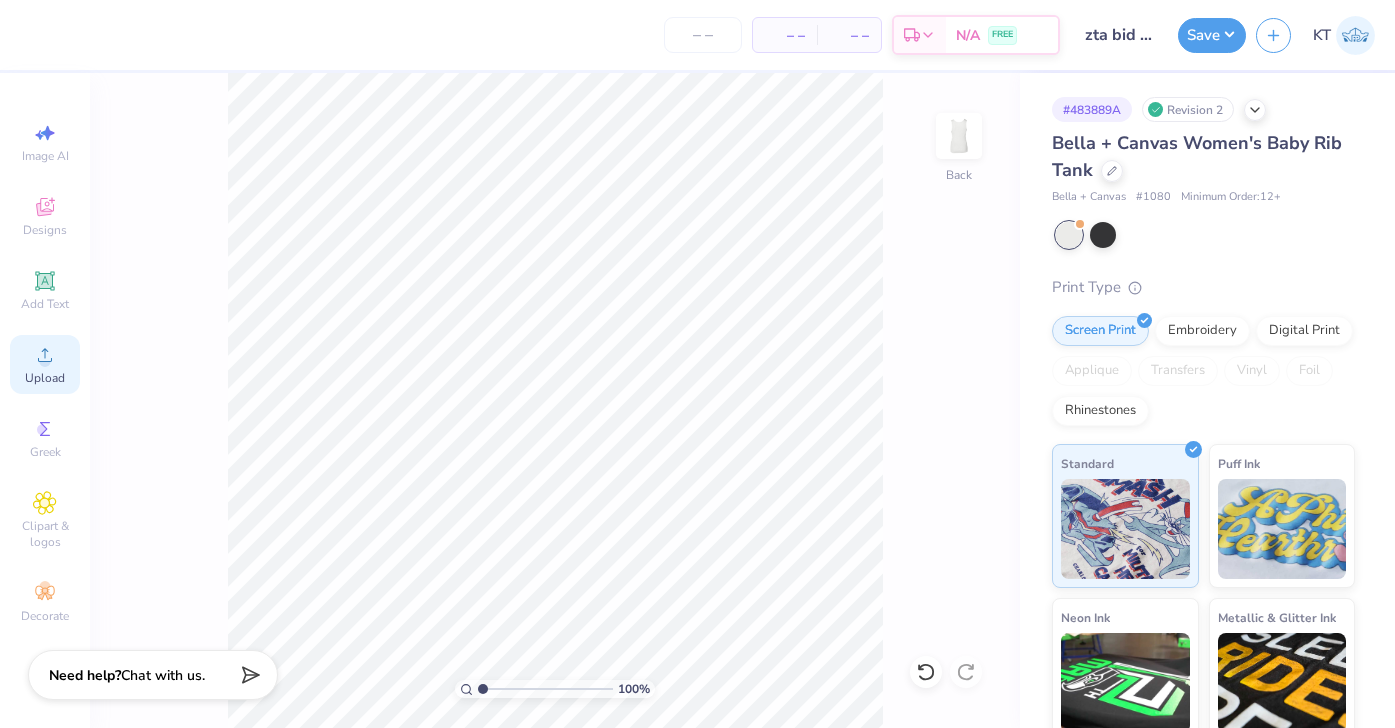 click on "Upload" at bounding box center (45, 364) 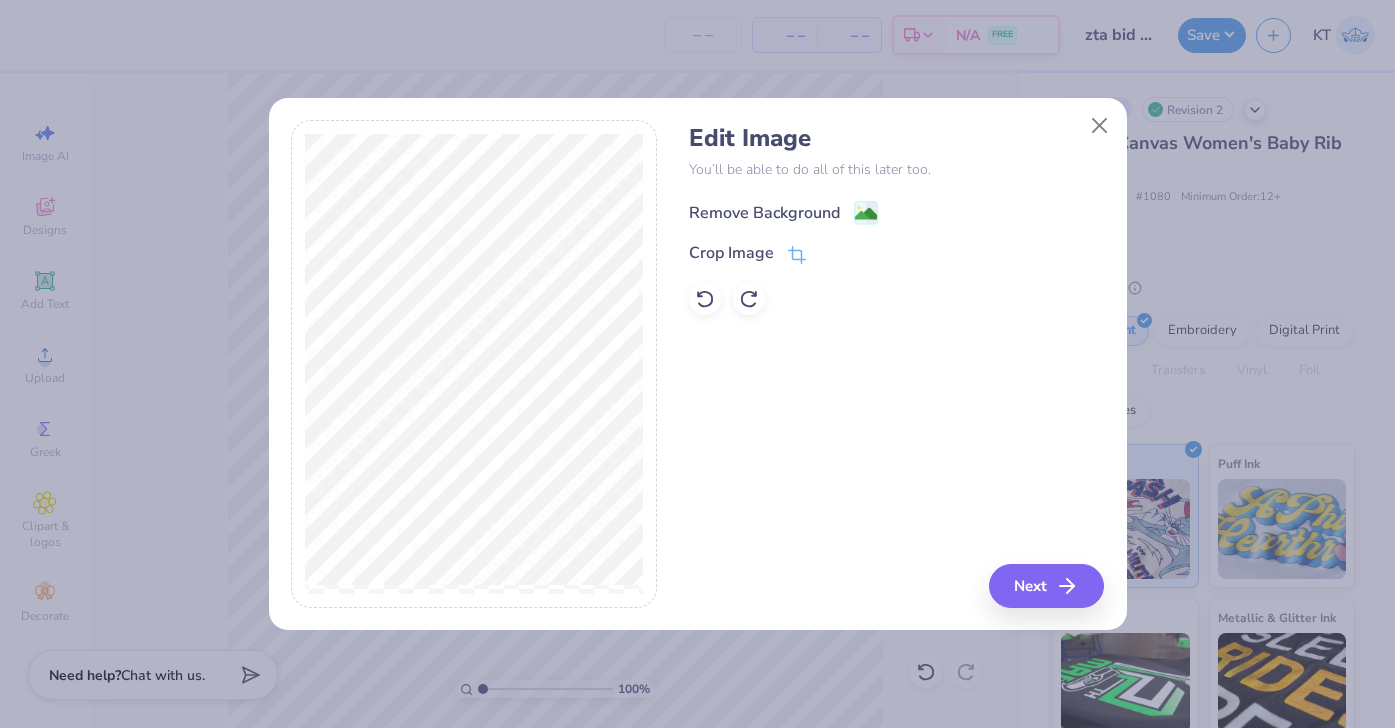 click on "Remove Background" at bounding box center [764, 213] 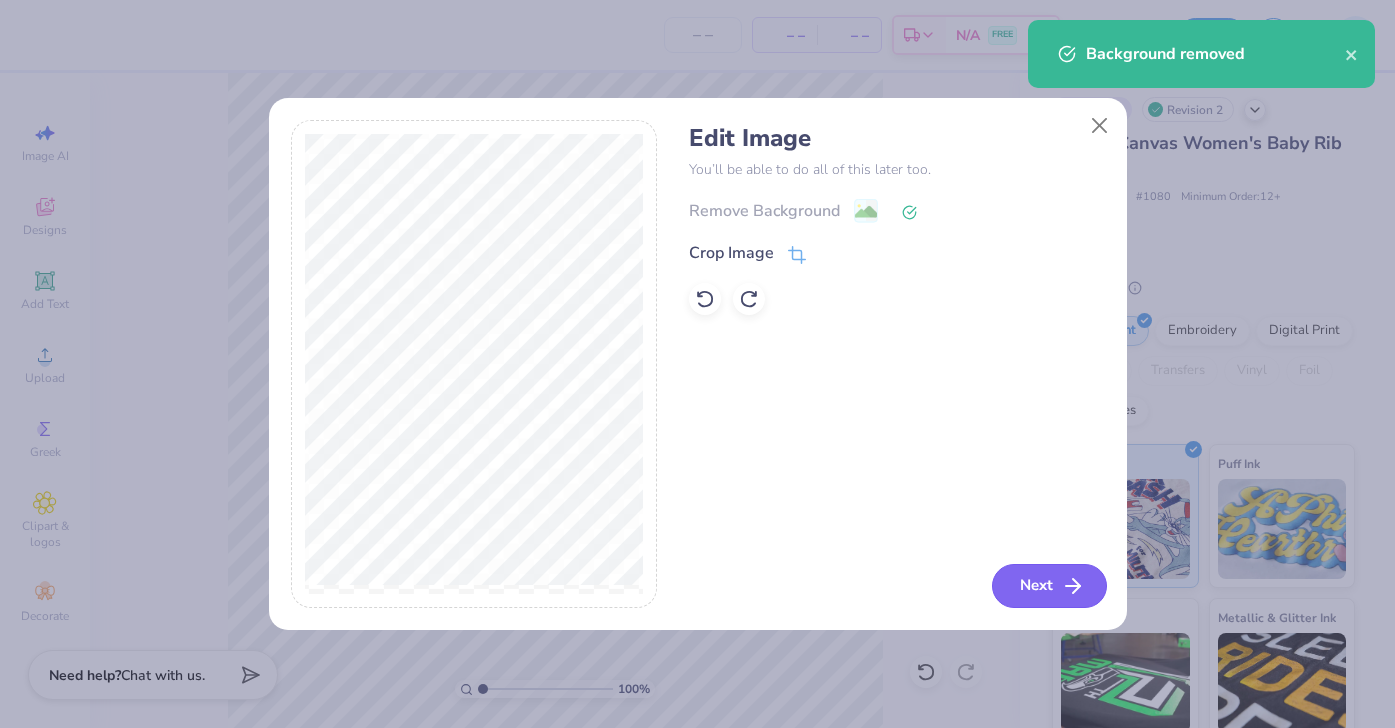 click on "Next" at bounding box center [1049, 586] 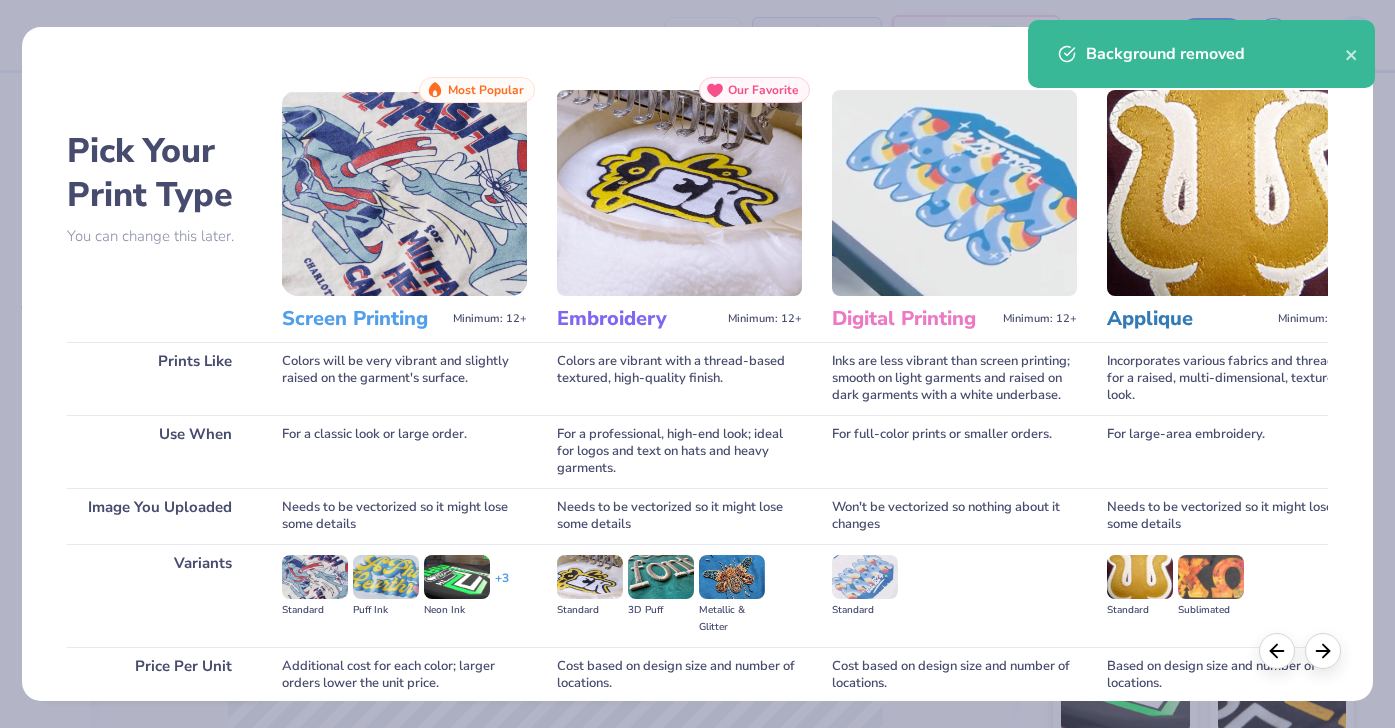 scroll, scrollTop: 169, scrollLeft: 0, axis: vertical 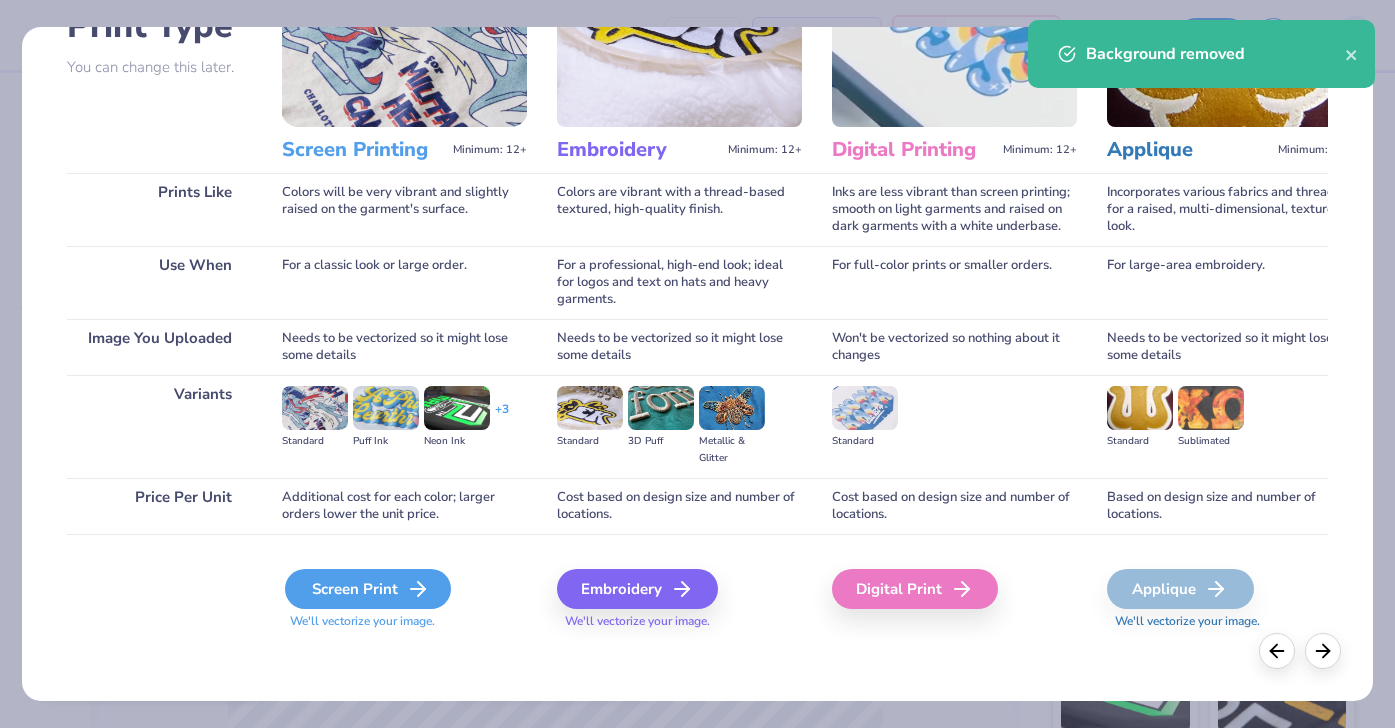 click on "Screen Print" at bounding box center (368, 589) 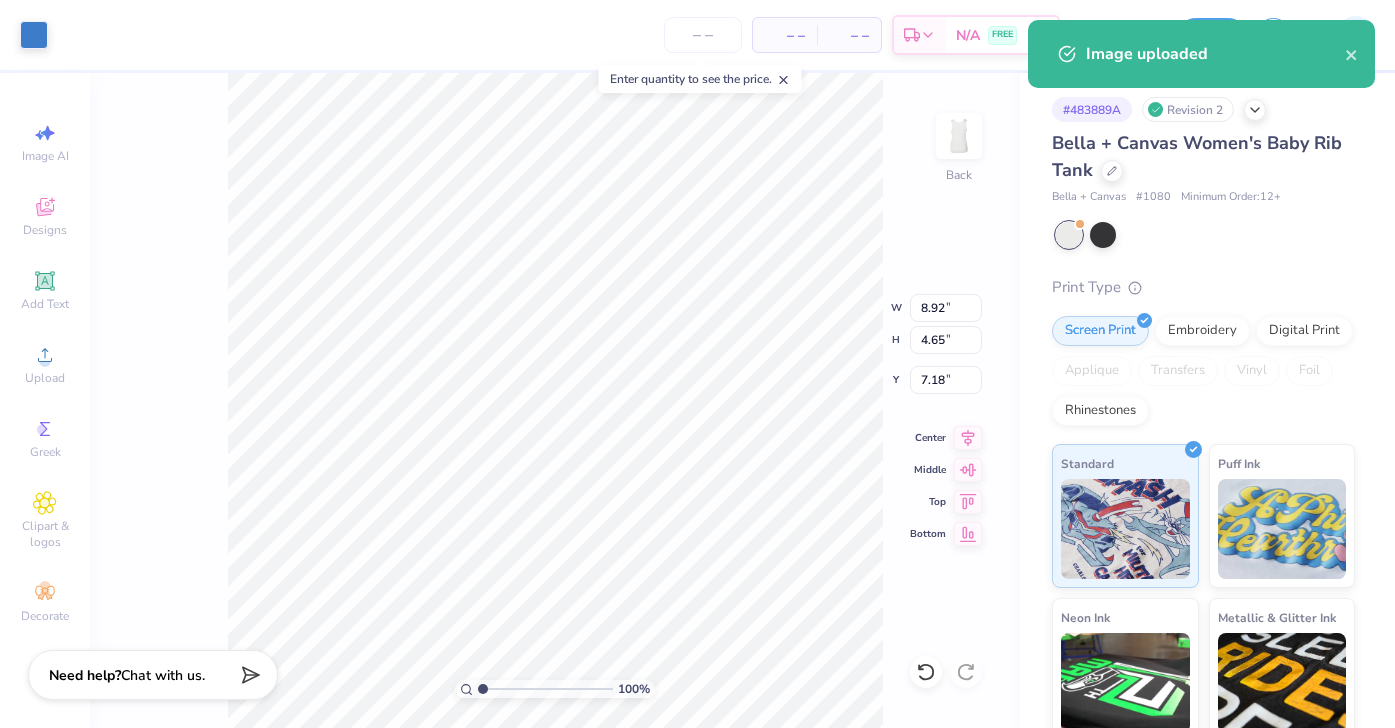 type on "7.57" 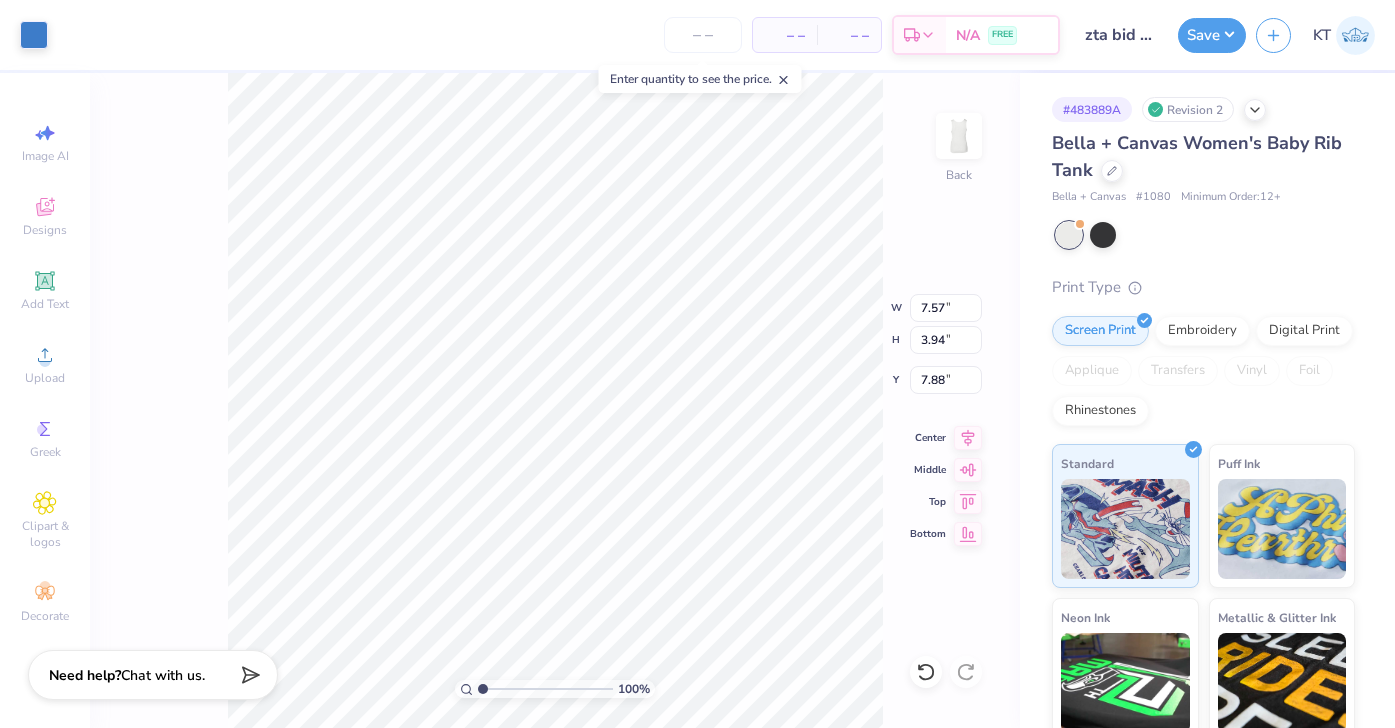 type on "0.83" 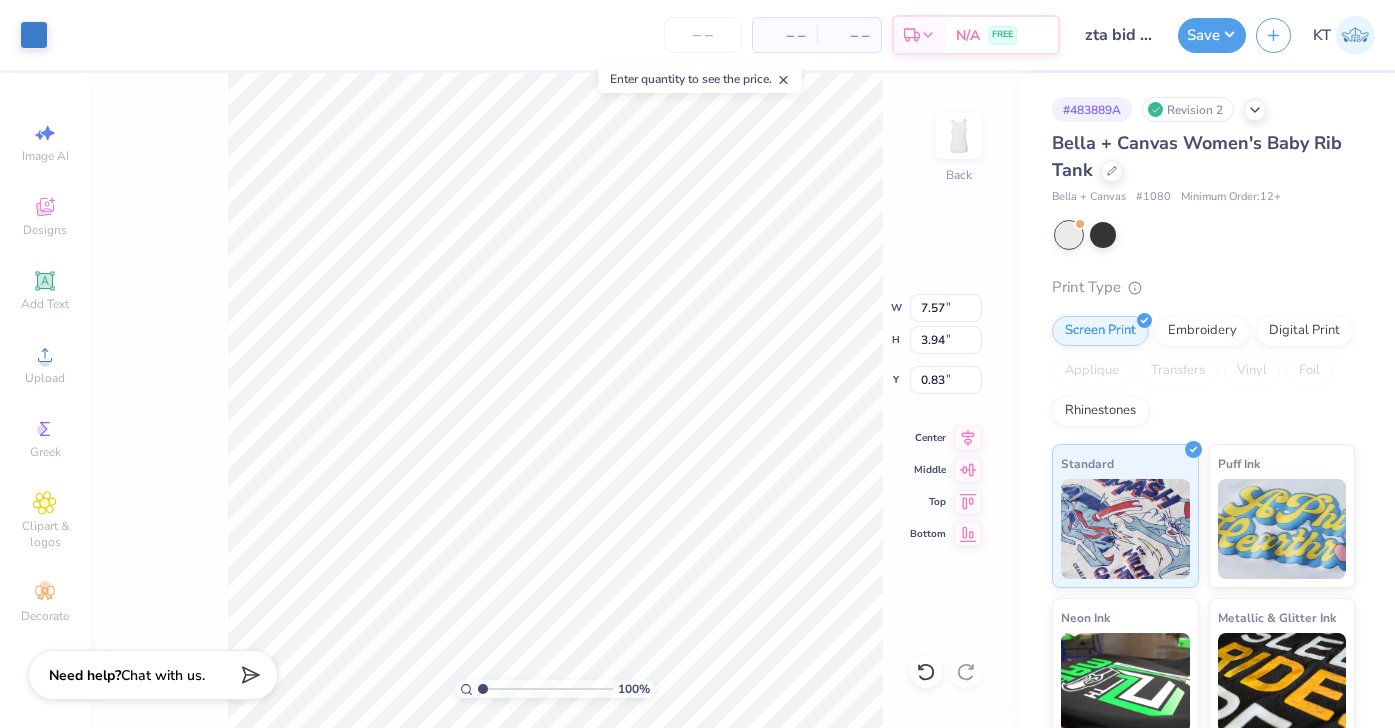 type on "8.18" 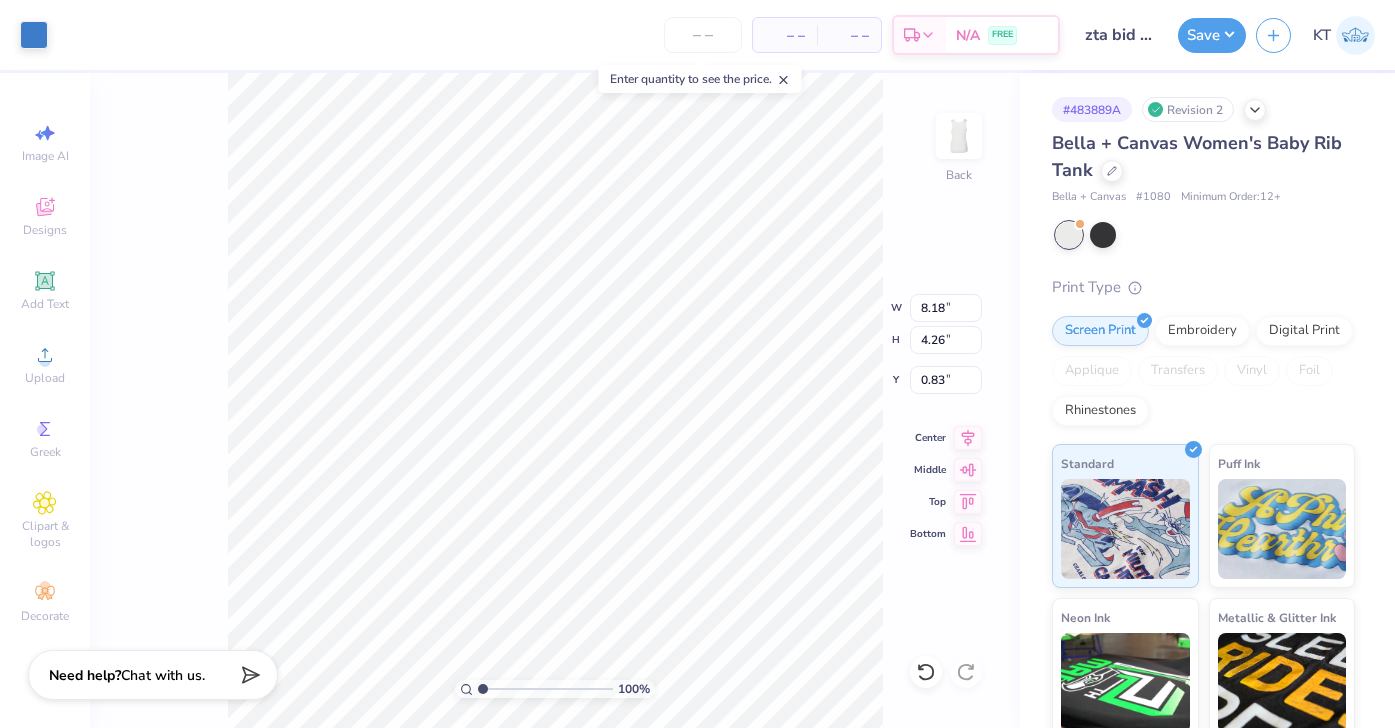 type on "0.50" 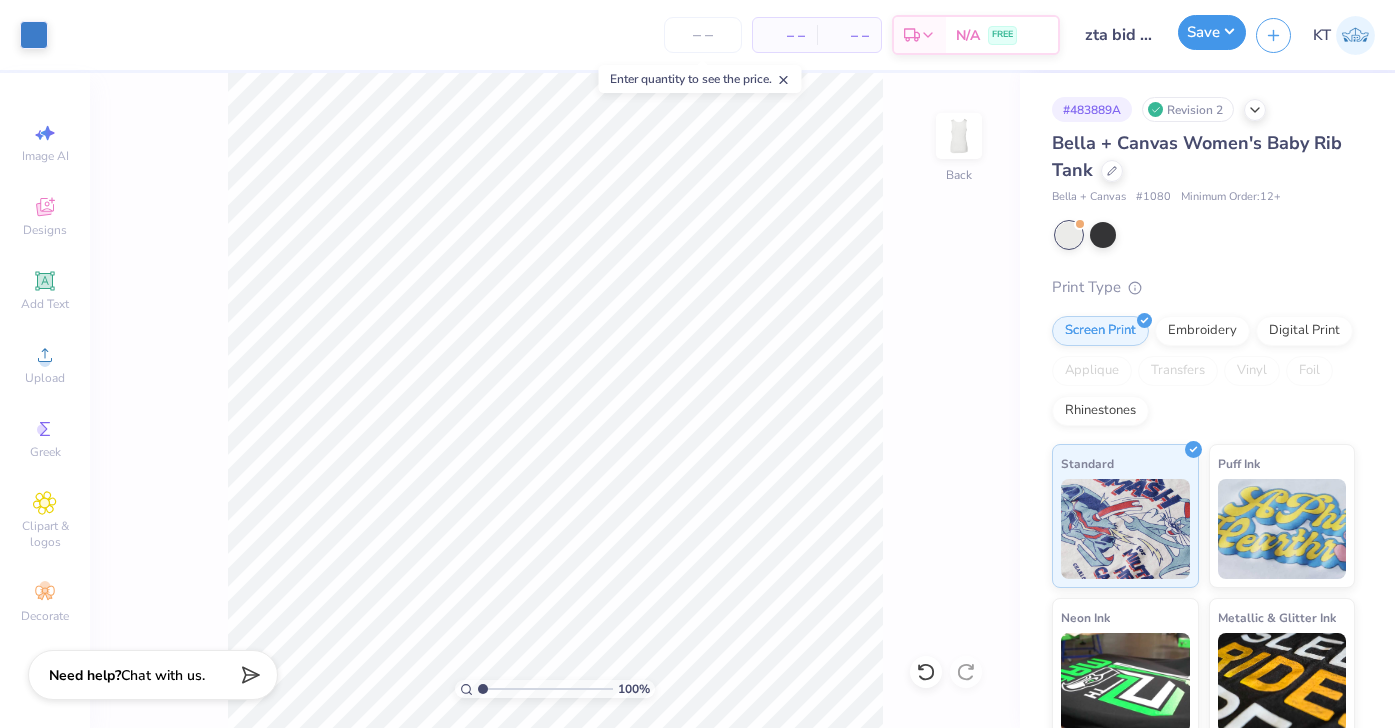 click on "Save" at bounding box center [1212, 32] 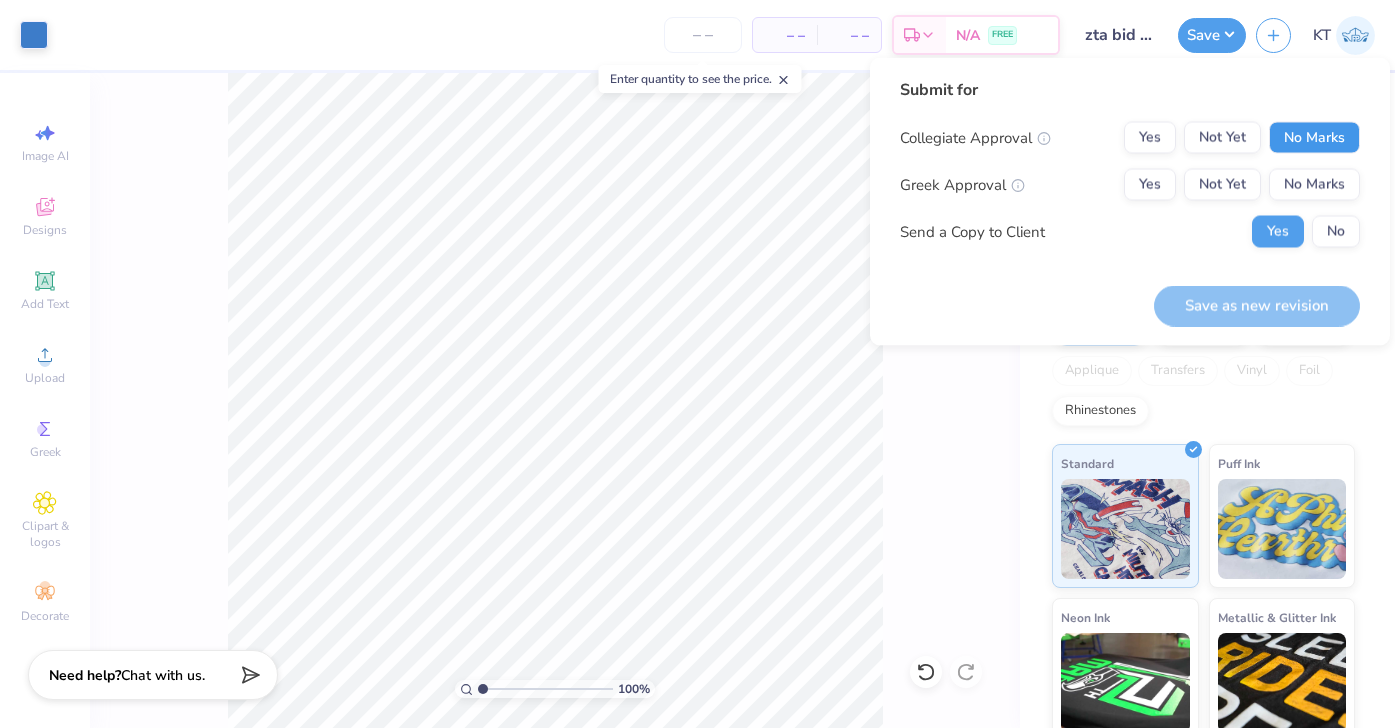 click on "No Marks" at bounding box center (1314, 138) 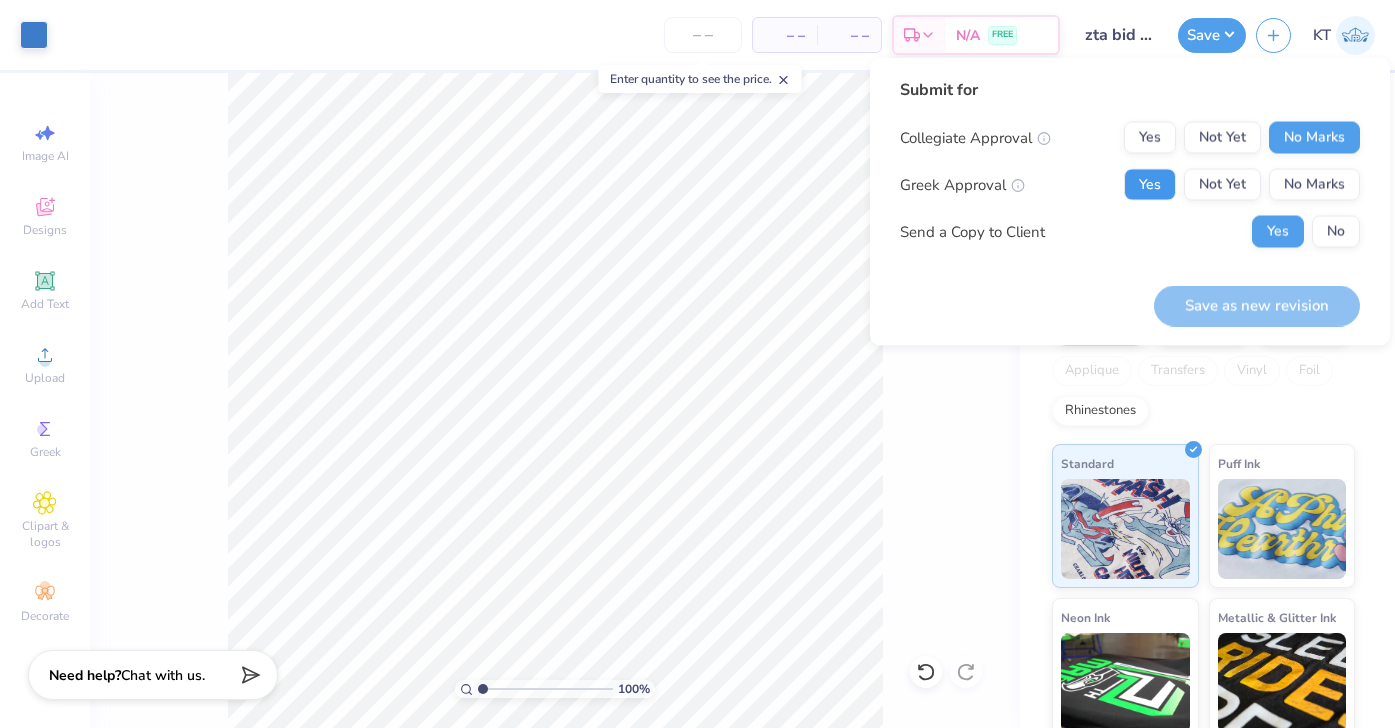click on "Yes" at bounding box center [1150, 185] 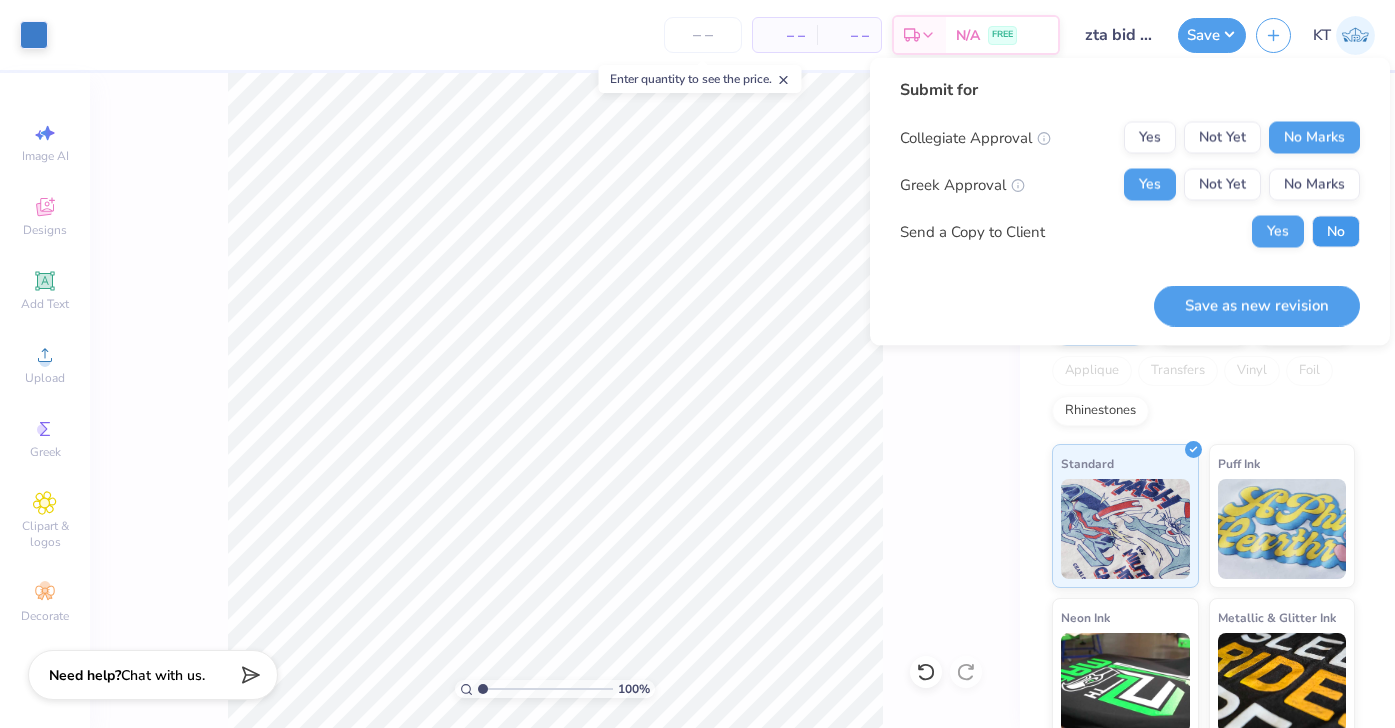 click on "No" at bounding box center (1336, 232) 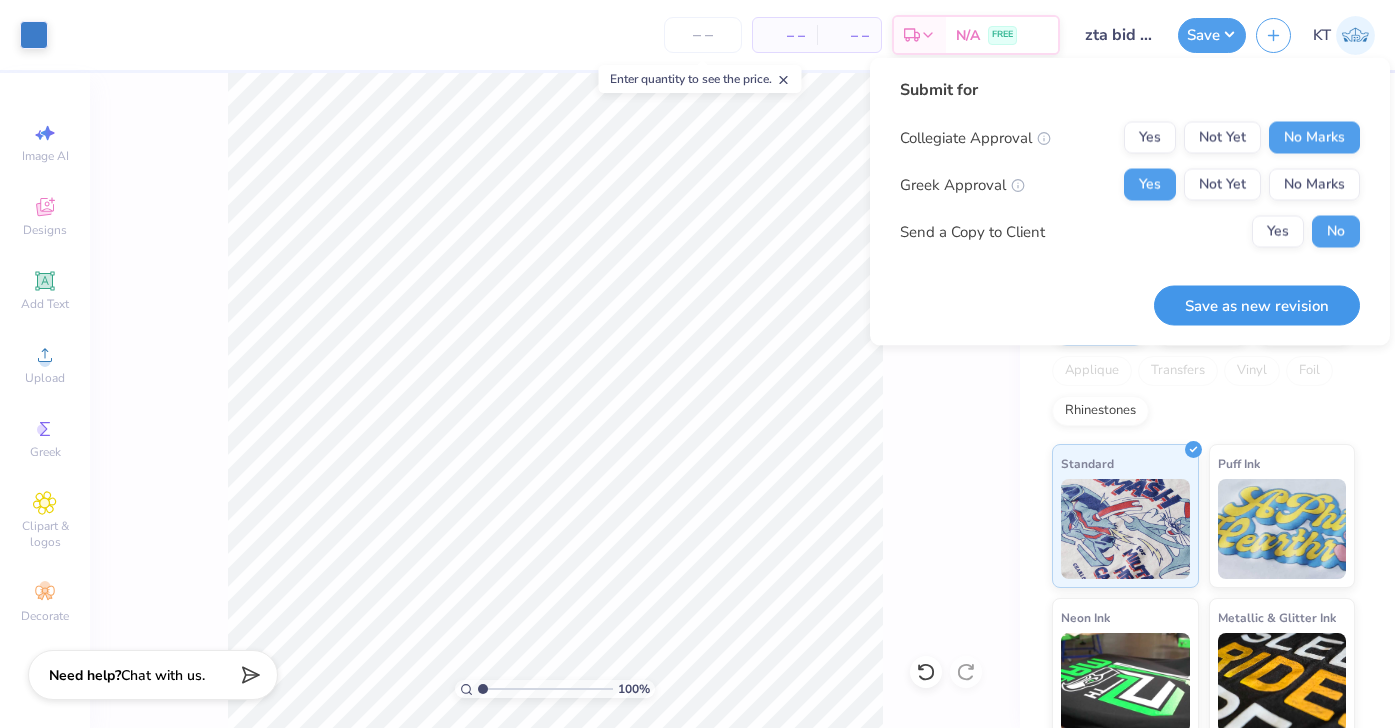 click on "Save as new revision" at bounding box center (1257, 305) 